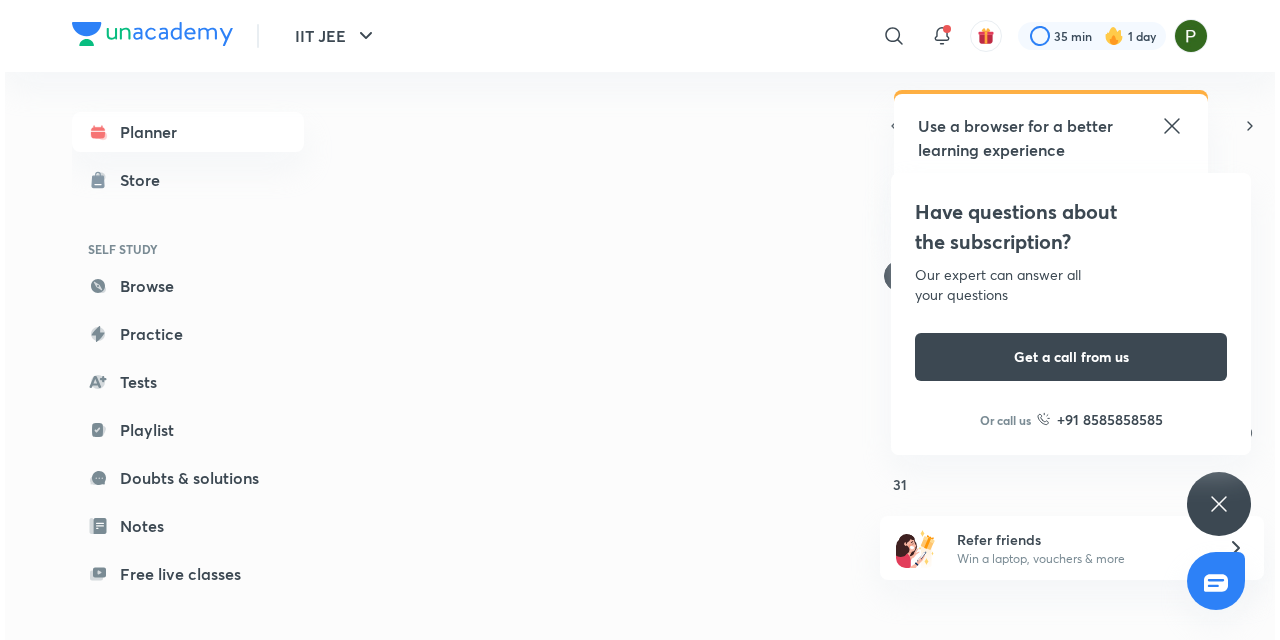 scroll, scrollTop: 0, scrollLeft: 0, axis: both 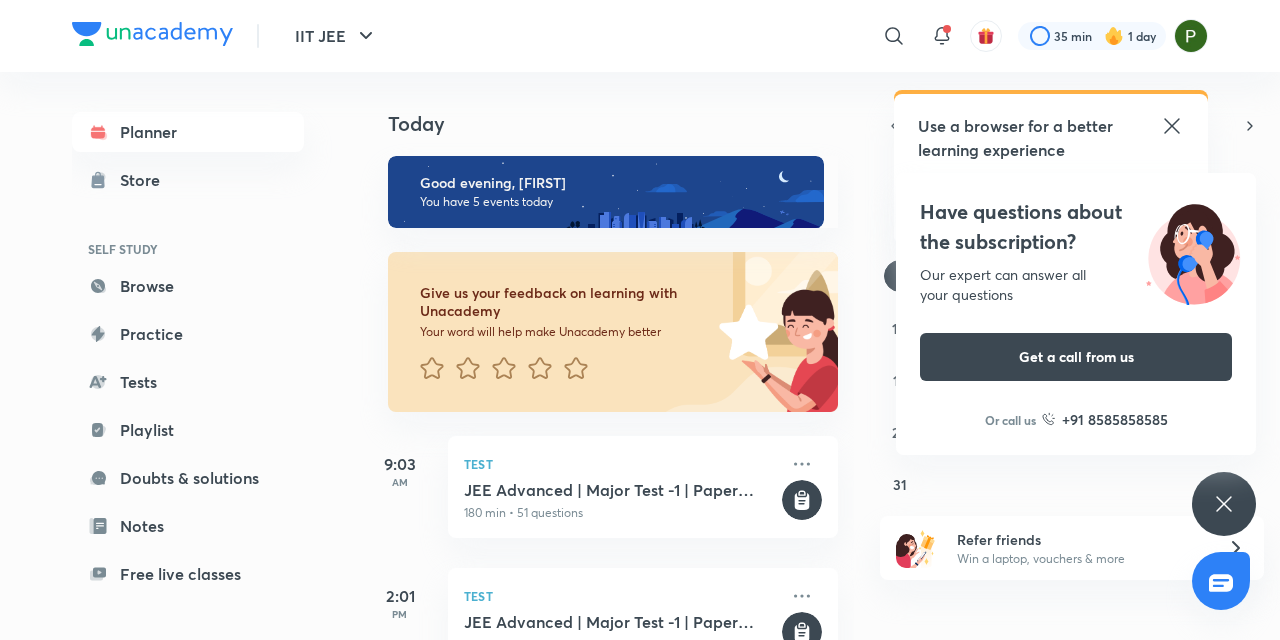 click 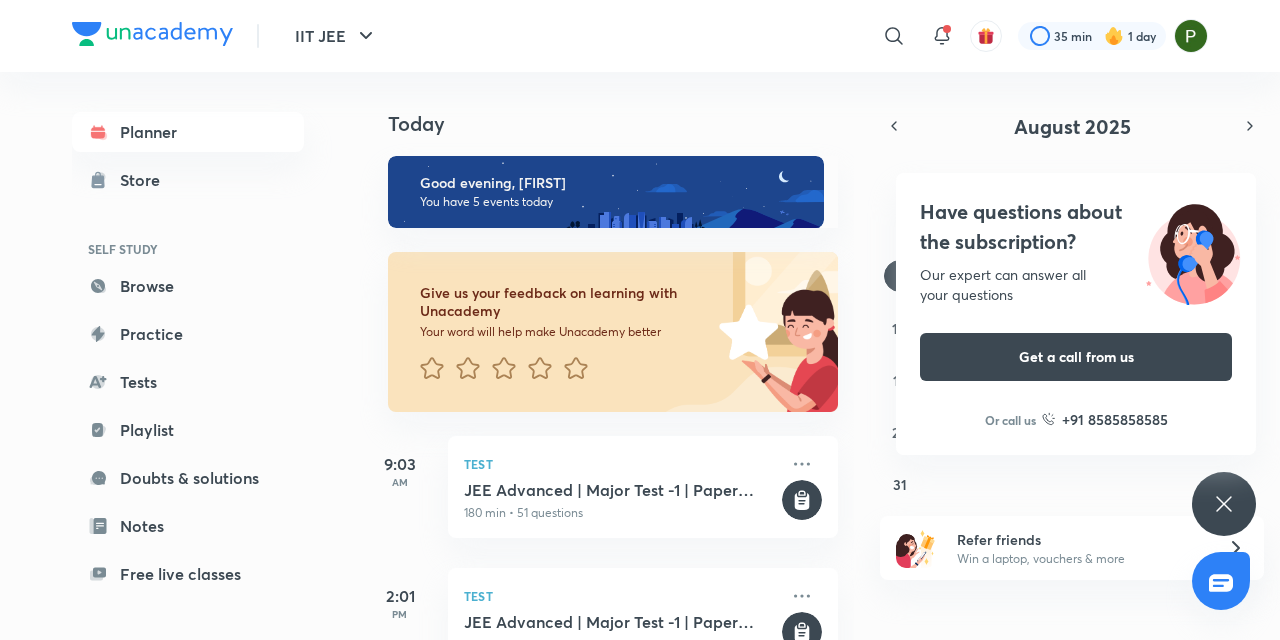 click 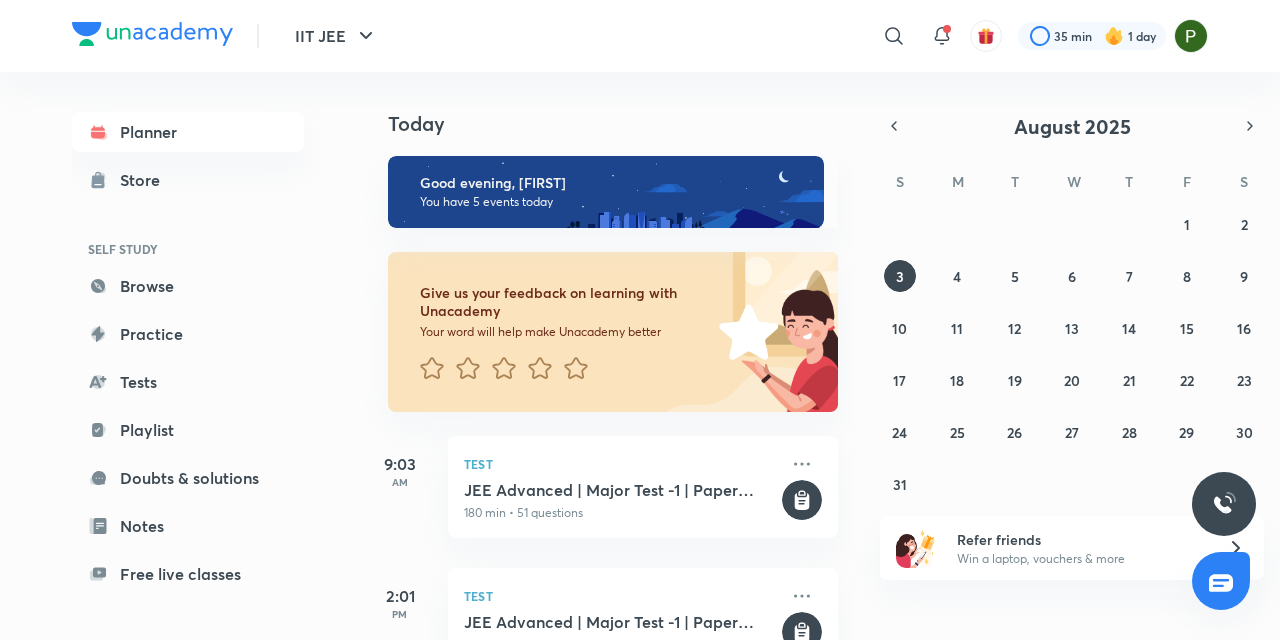 click at bounding box center [1224, 504] 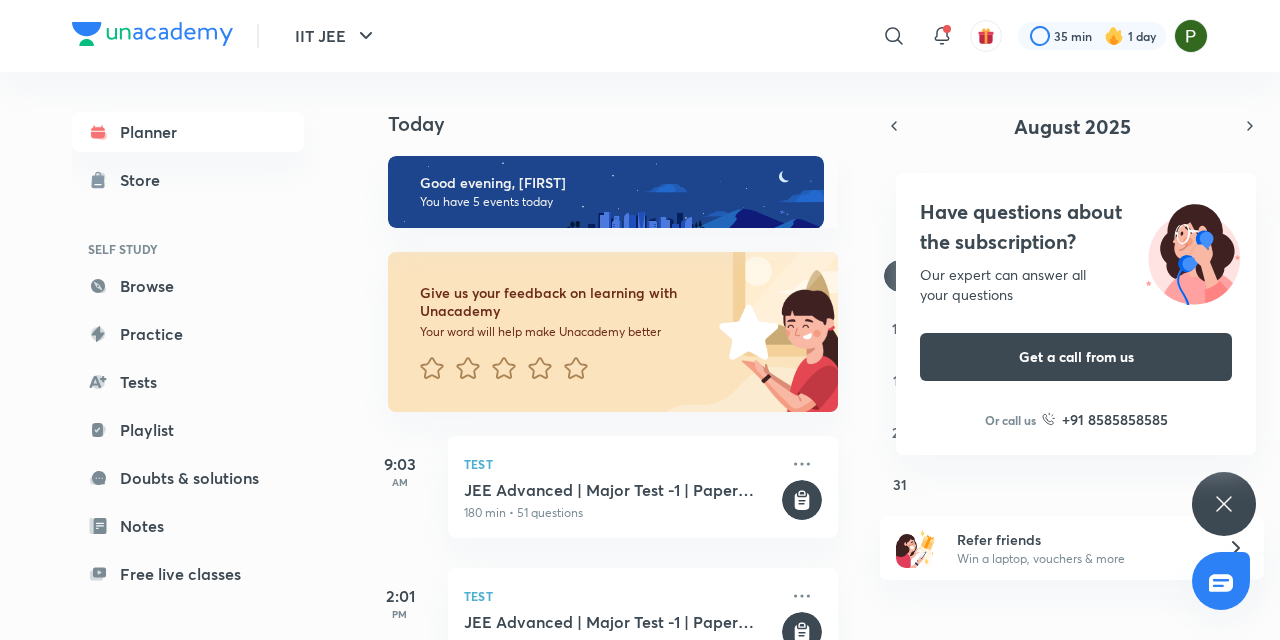 click 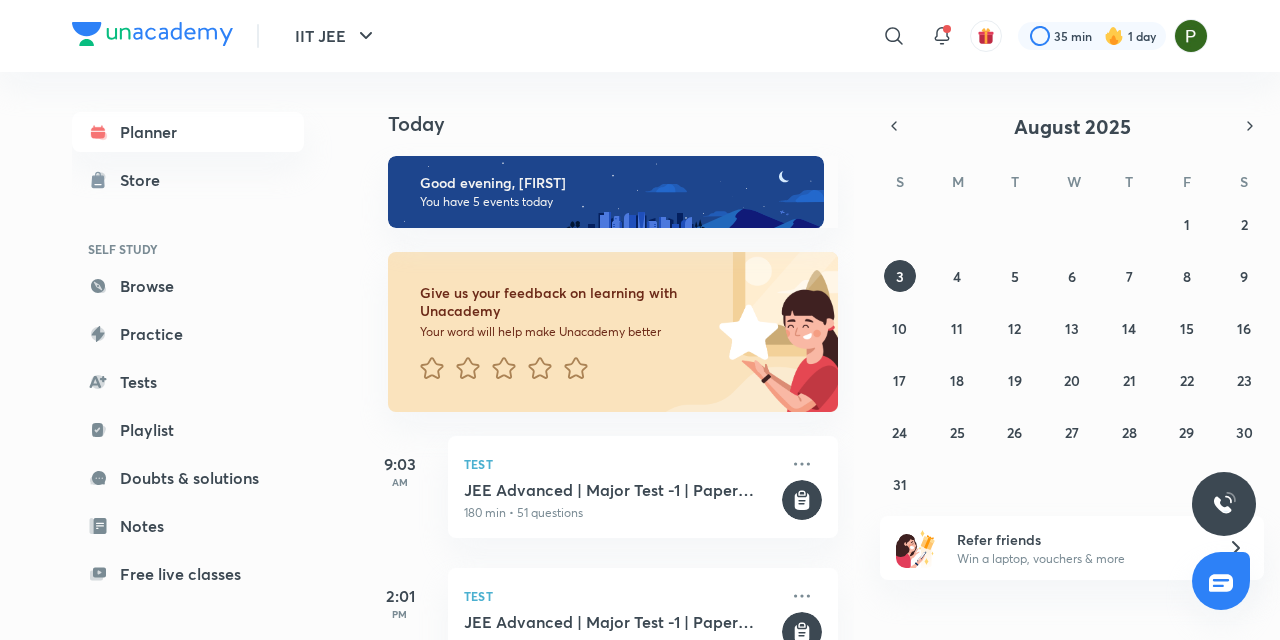 click at bounding box center [1224, 504] 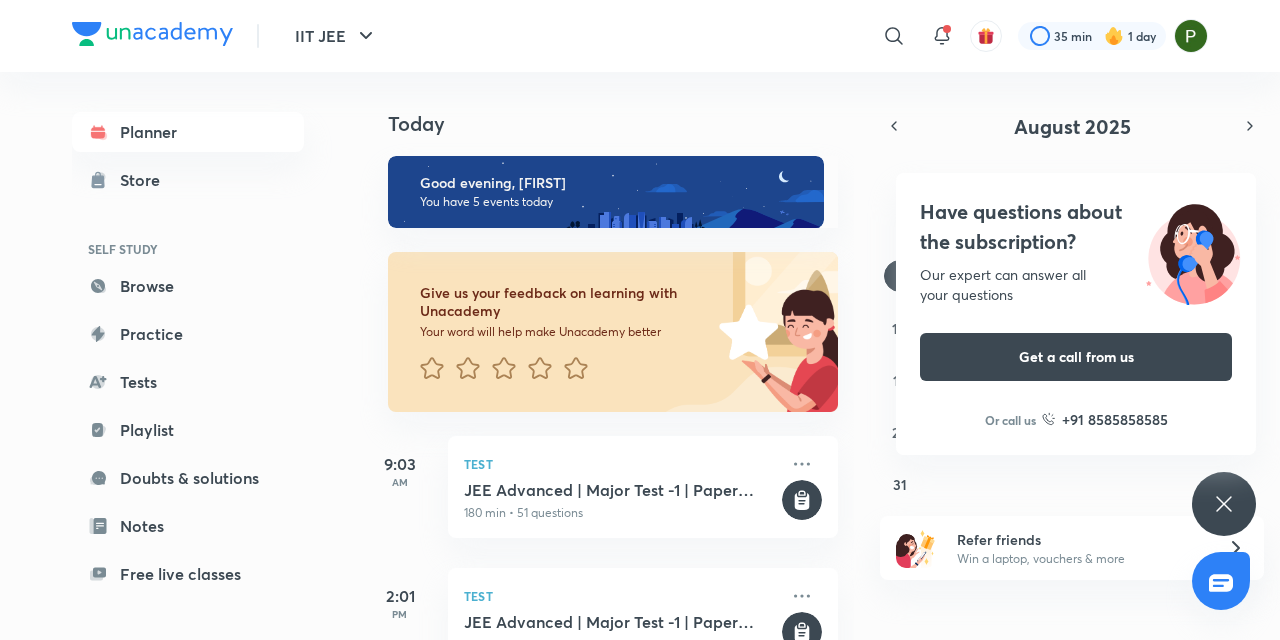 click 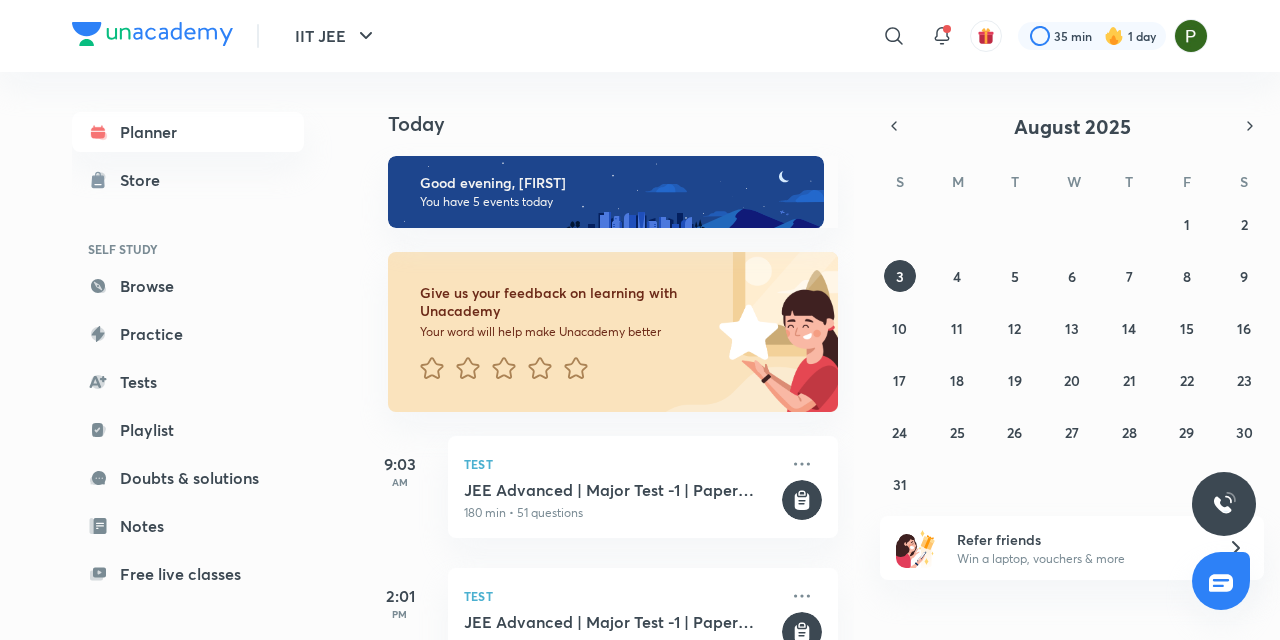 click at bounding box center [1224, 504] 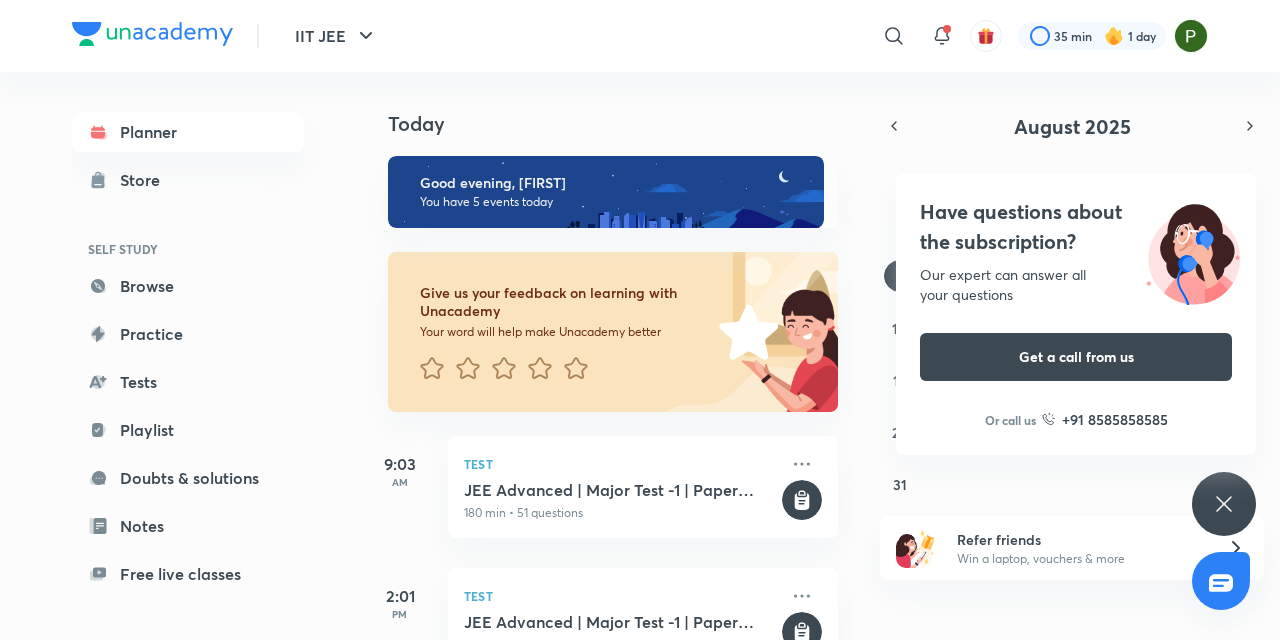 click 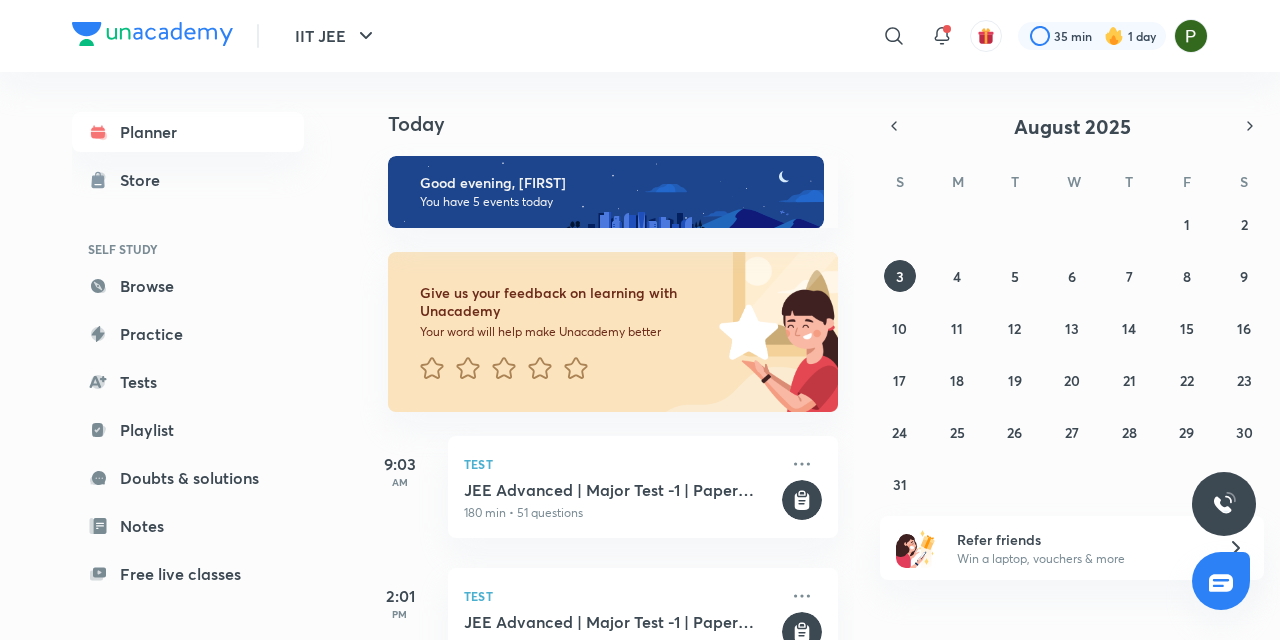 click at bounding box center (1224, 504) 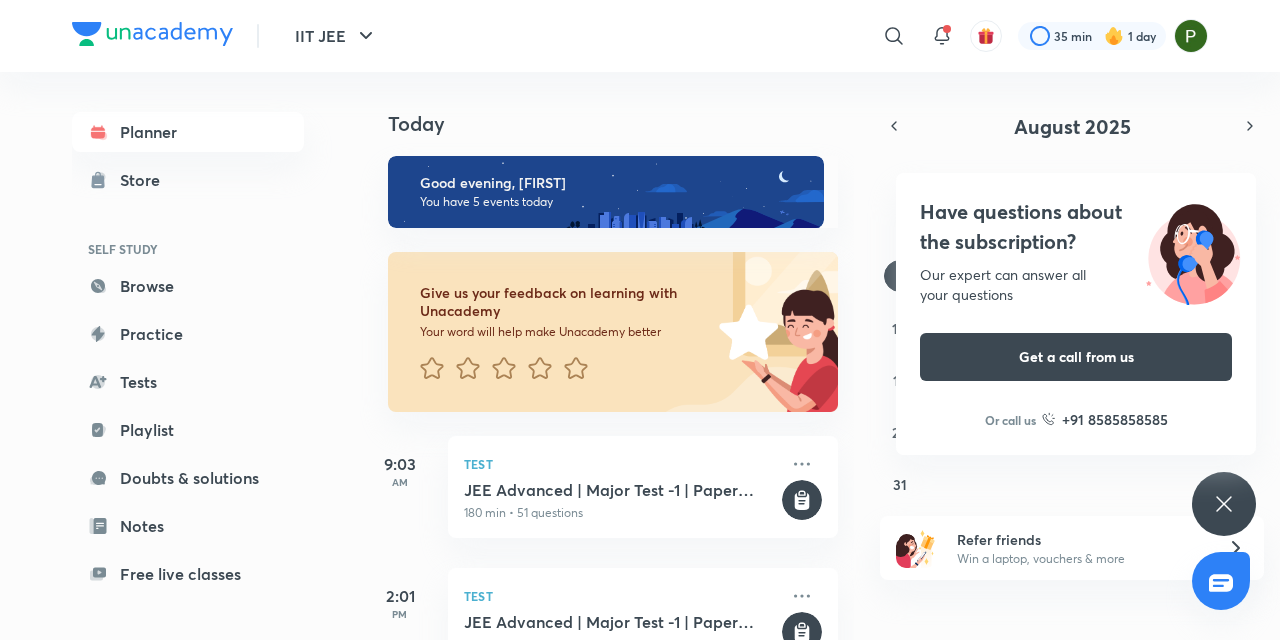 click 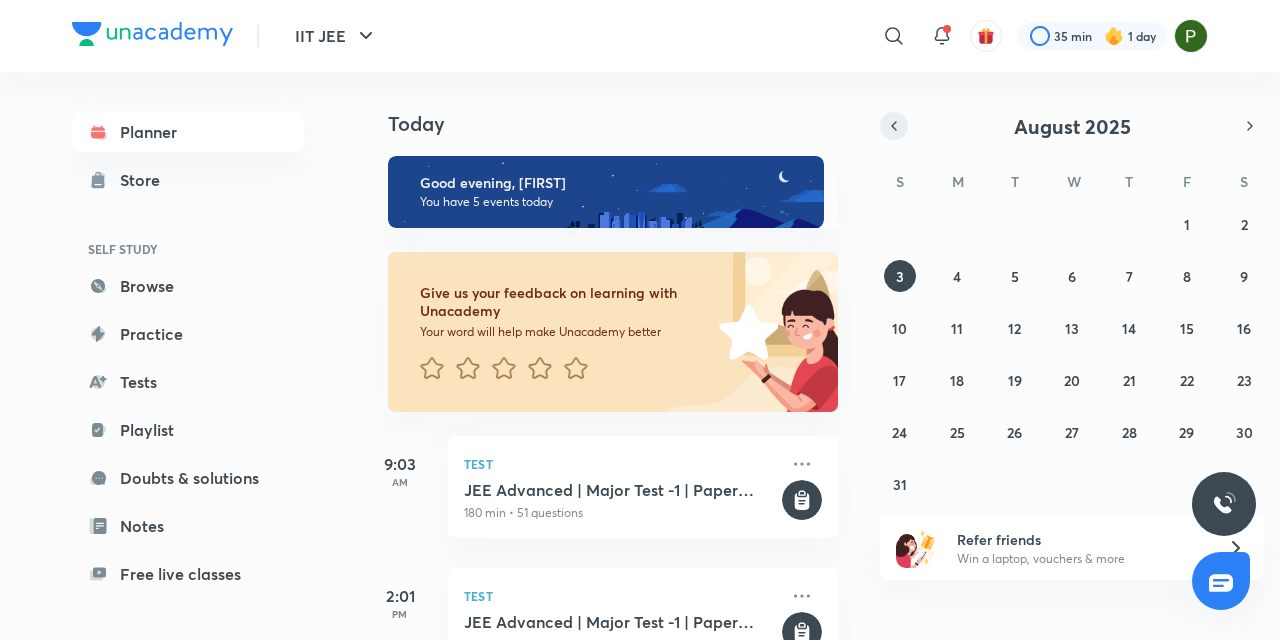 click 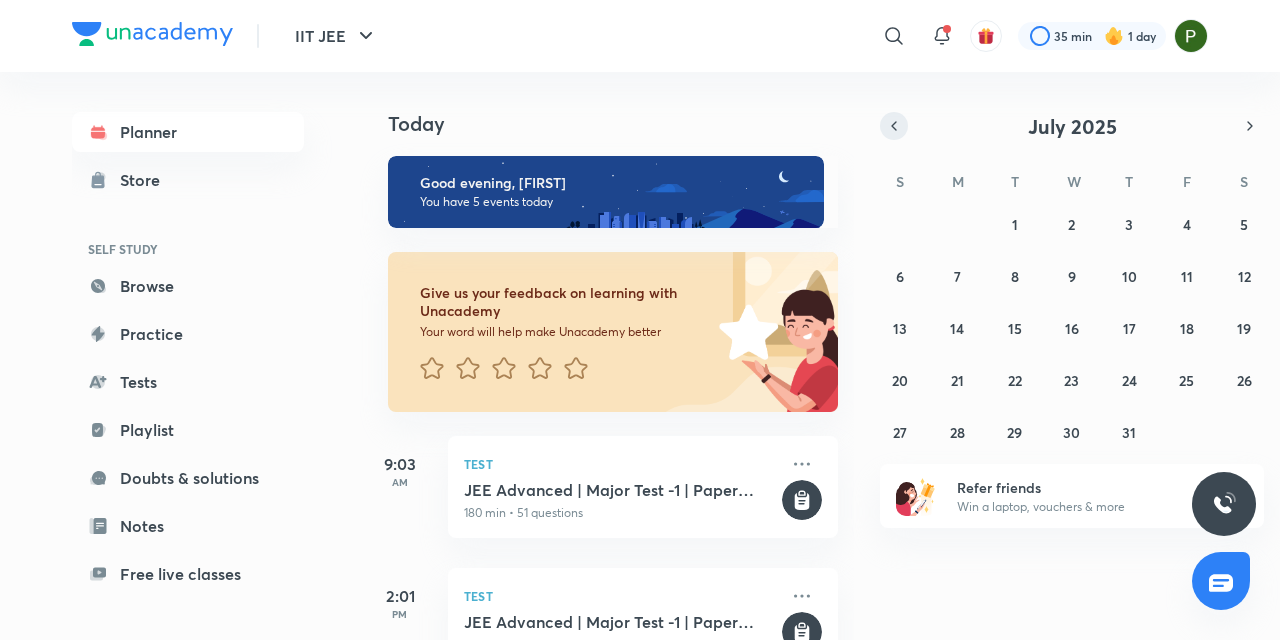 click 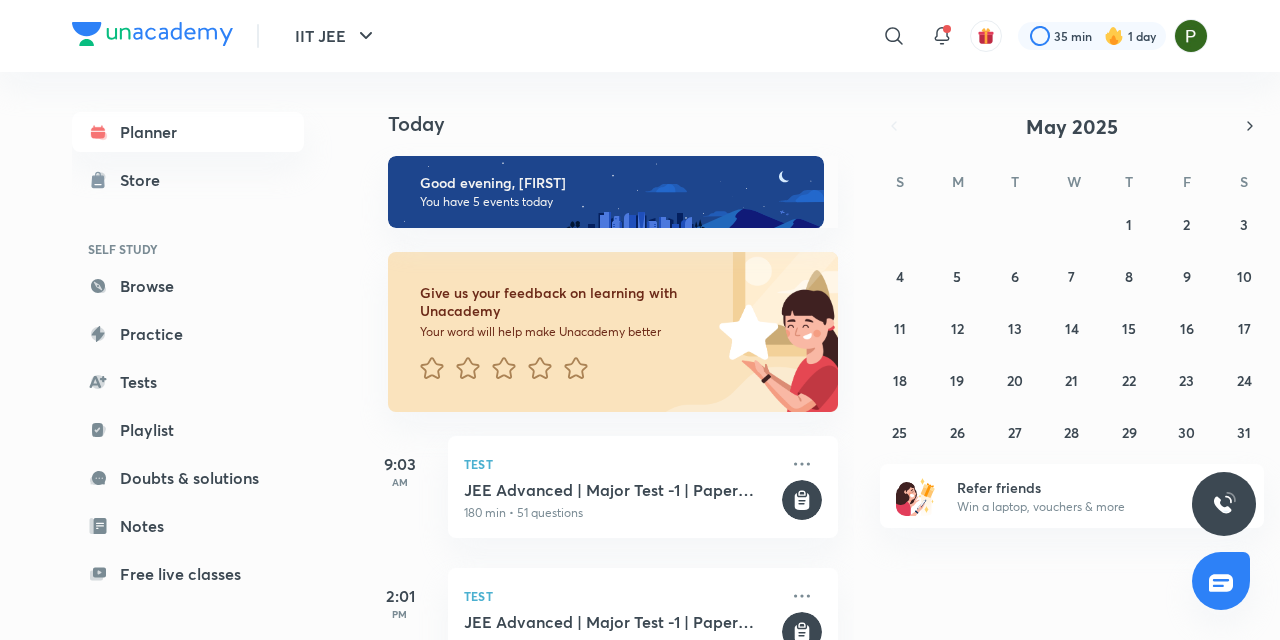 click on "Planner Store SELF STUDY Browse Practice Tests Playlist Doubts & solutions Notes Free live classes ME Enrollments Saved" at bounding box center (208, 348) 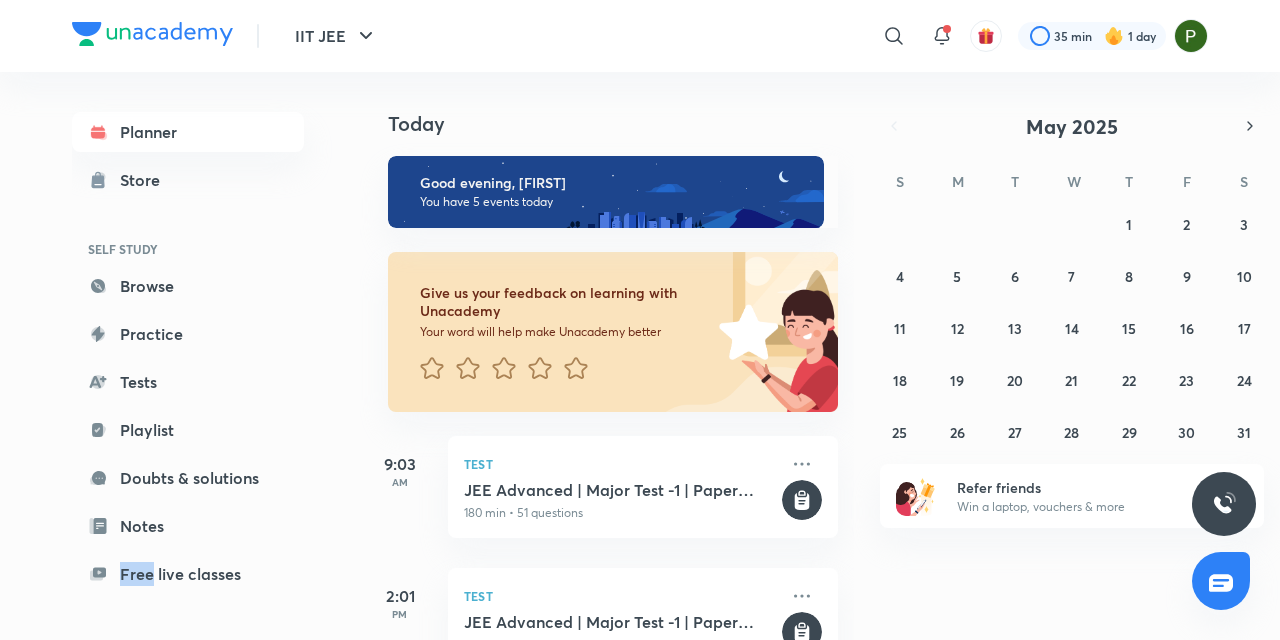 drag, startPoint x: 334, startPoint y: 545, endPoint x: 332, endPoint y: 556, distance: 11.18034 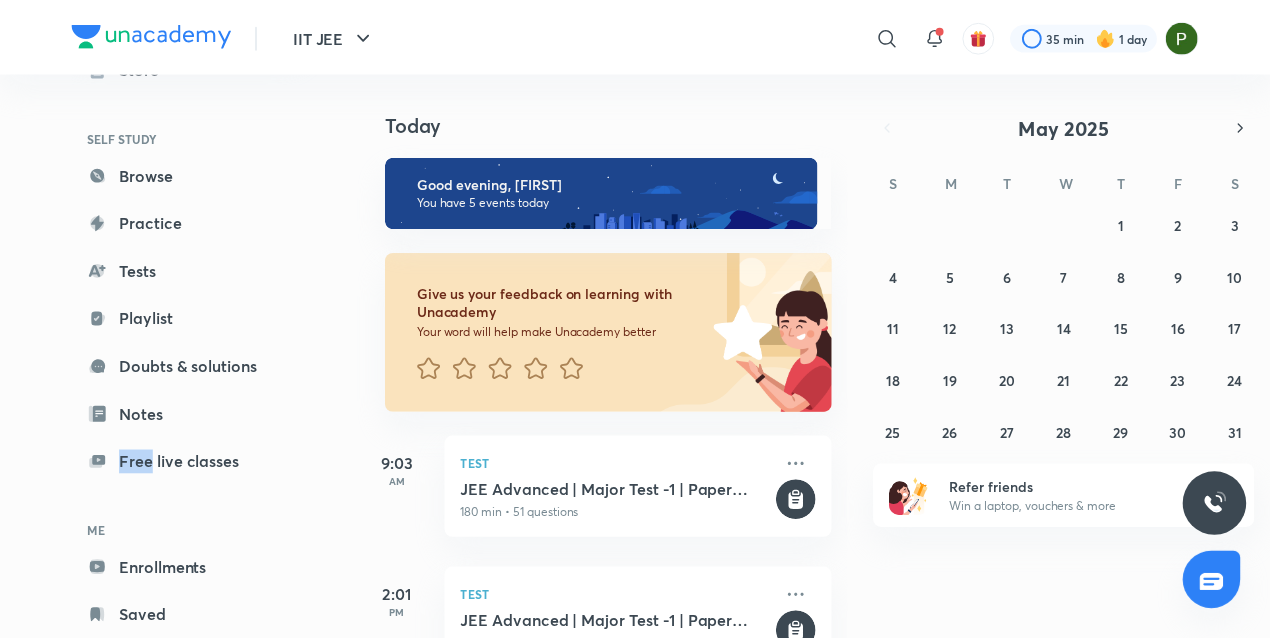 scroll, scrollTop: 164, scrollLeft: 0, axis: vertical 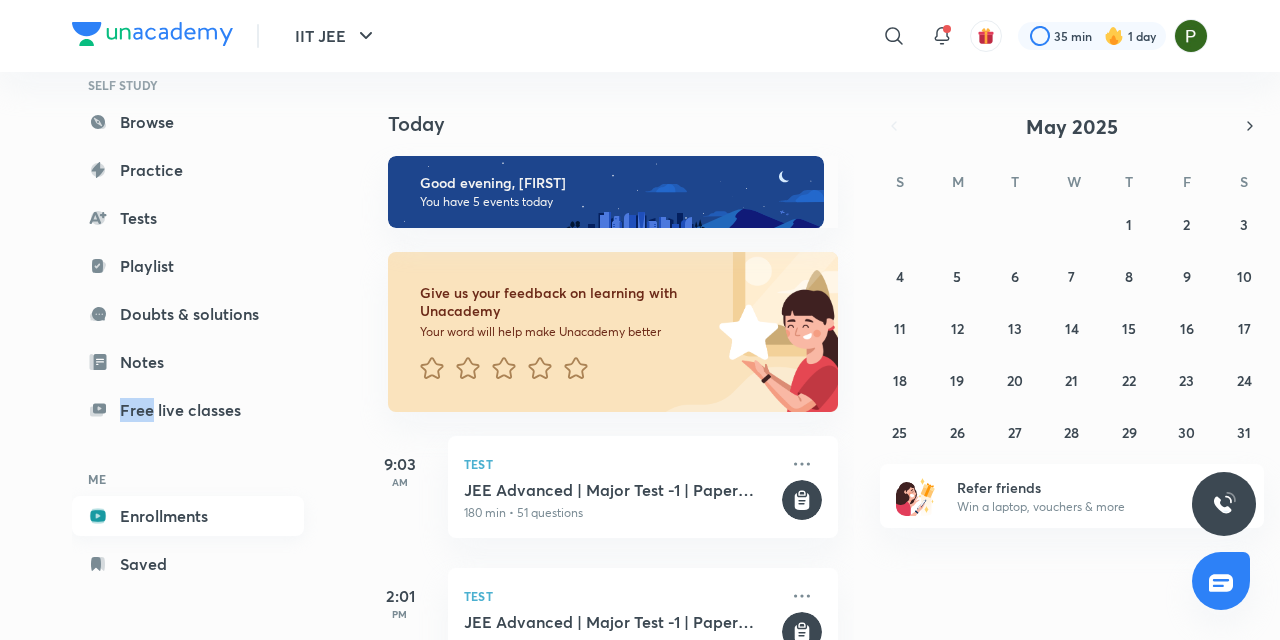 click on "Enrollments" at bounding box center [188, 516] 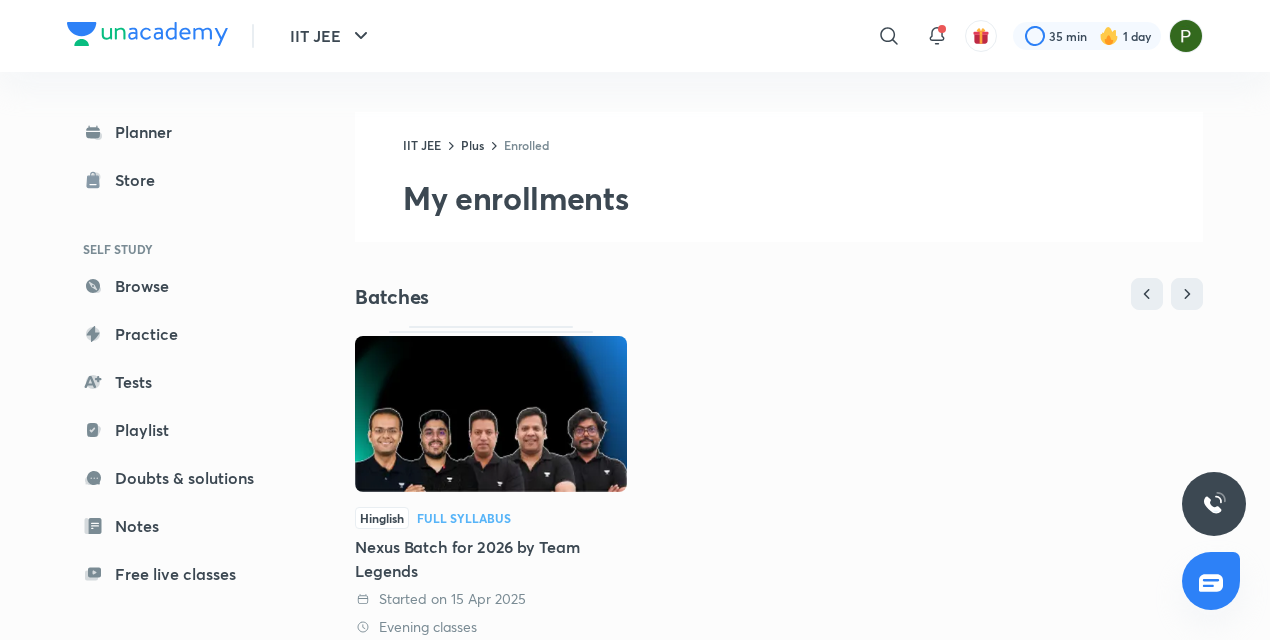 scroll, scrollTop: 556, scrollLeft: 0, axis: vertical 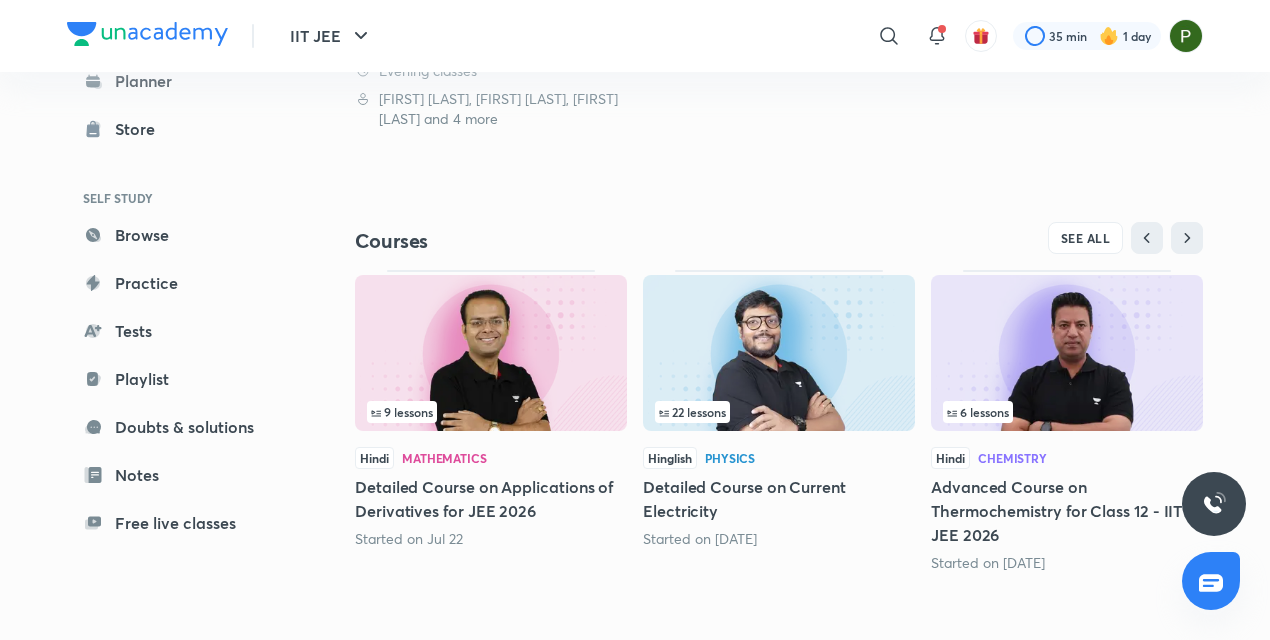 click on "IIT JEE ​ 35 min 1 day Planner Store SELF STUDY Browse Practice Tests Playlist Doubts & solutions Notes Free live classes ME Enrollments Saved IIT JEE Plus Enrolled My enrollments Batches Hinglish Full Syllabus Nexus Batch for 2026 by Team Legends   Started on 15 Apr 2025   Evening classes   Vineet Loomba, Brijesh Jindal, Pankaj Singh and 4 more Courses SEE ALL   9   lessons Hindi Mathematics Detailed Course on Applications of Derivatives for JEE 2026 Started on Jul 22   22   lessons Hinglish Physics Detailed Course on Current Electricity Started on Jun 23   6   lessons Hindi Chemistry Advanced Course on Thermochemistry for Class 12 - IIT JEE 2026 Started on Jul 15" at bounding box center [635, 26] 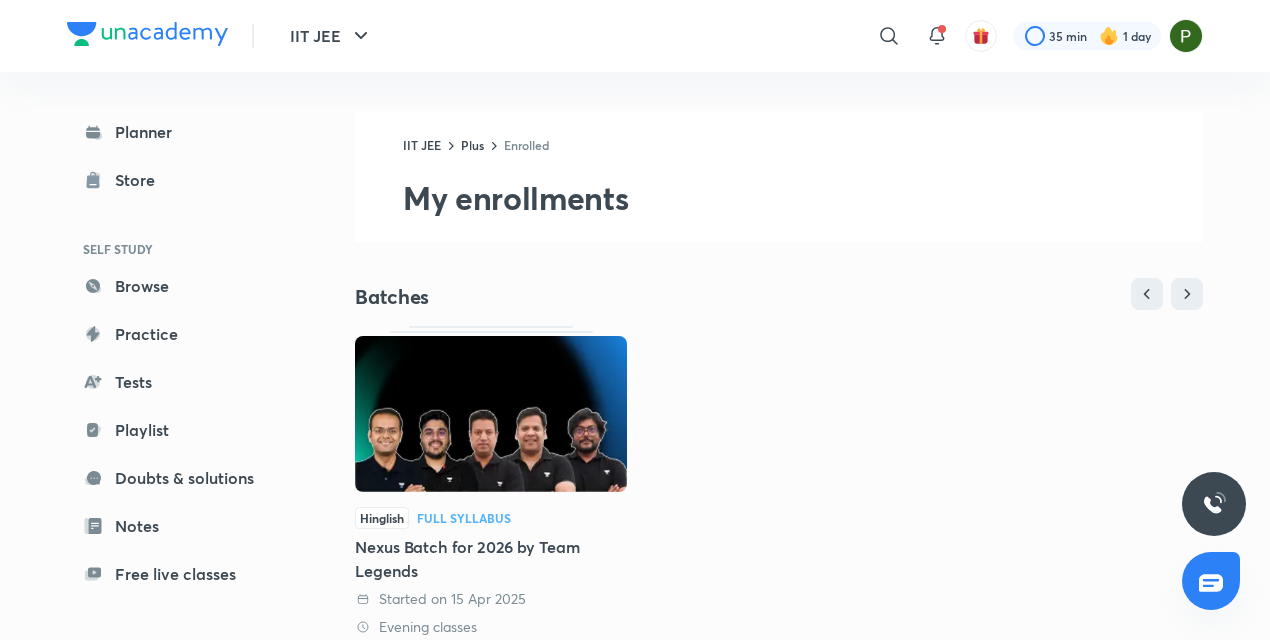 scroll, scrollTop: 556, scrollLeft: 0, axis: vertical 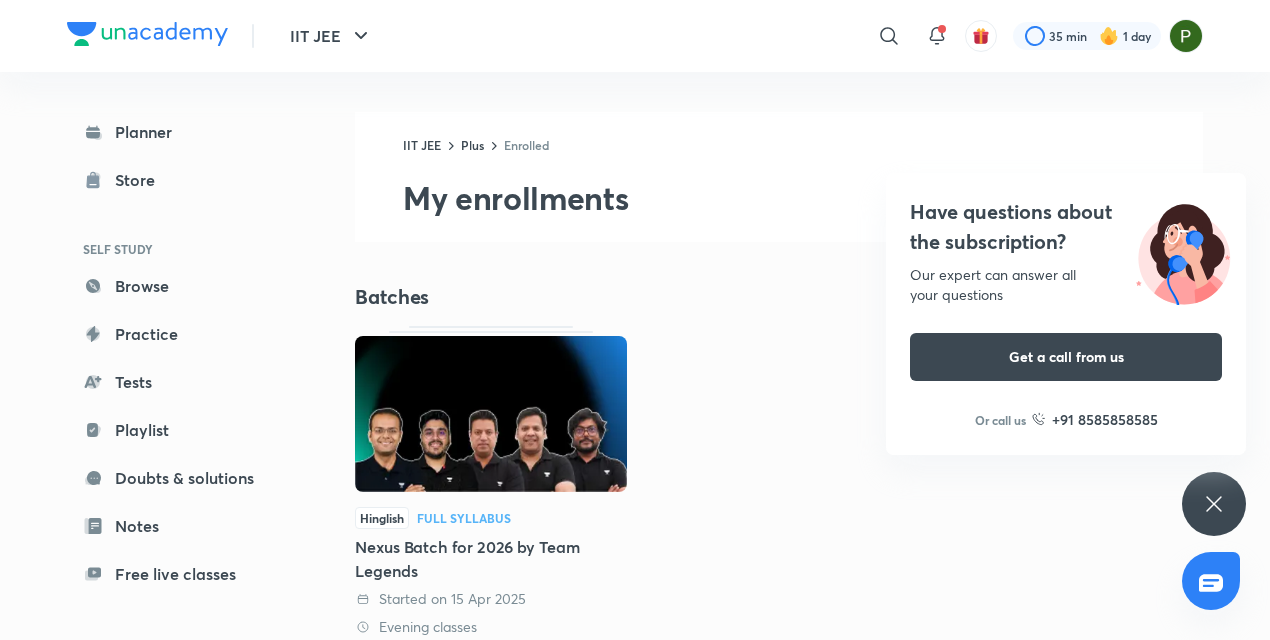 click 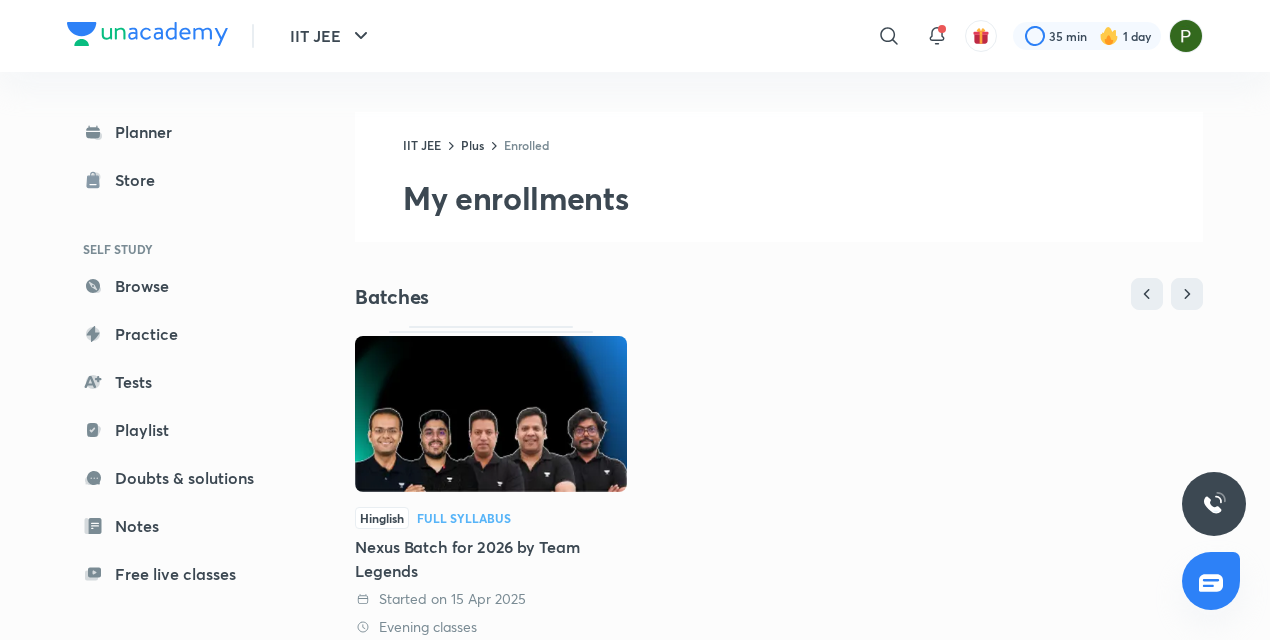 scroll, scrollTop: 556, scrollLeft: 0, axis: vertical 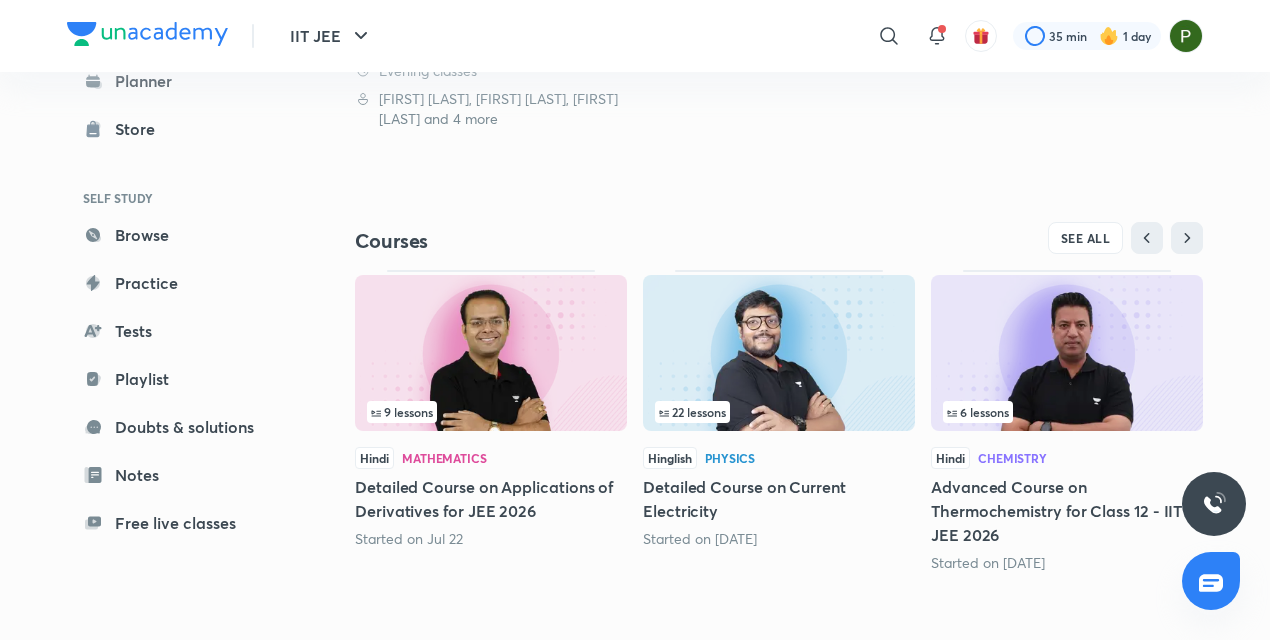 click on "IIT JEE ​ 35 min 1 day Planner Store SELF STUDY Browse Practice Tests Playlist Doubts & solutions Notes Free live classes ME Enrollments Saved IIT JEE Plus Enrolled My enrollments Batches Hinglish Full Syllabus Nexus Batch for 2026 by Team Legends   Started on 15 Apr 2025   Evening classes   Vineet Loomba, Brijesh Jindal, Pankaj Singh and 4 more Courses SEE ALL   9   lessons Hindi Mathematics Detailed Course on Applications of Derivatives for JEE 2026 Started on Jul 22   22   lessons Hinglish Physics Detailed Course on Current Electricity Started on Jun 23   6   lessons Hindi Chemistry Advanced Course on Thermochemistry for Class 12 - IIT JEE 2026 Started on Jul 15" at bounding box center (635, 26) 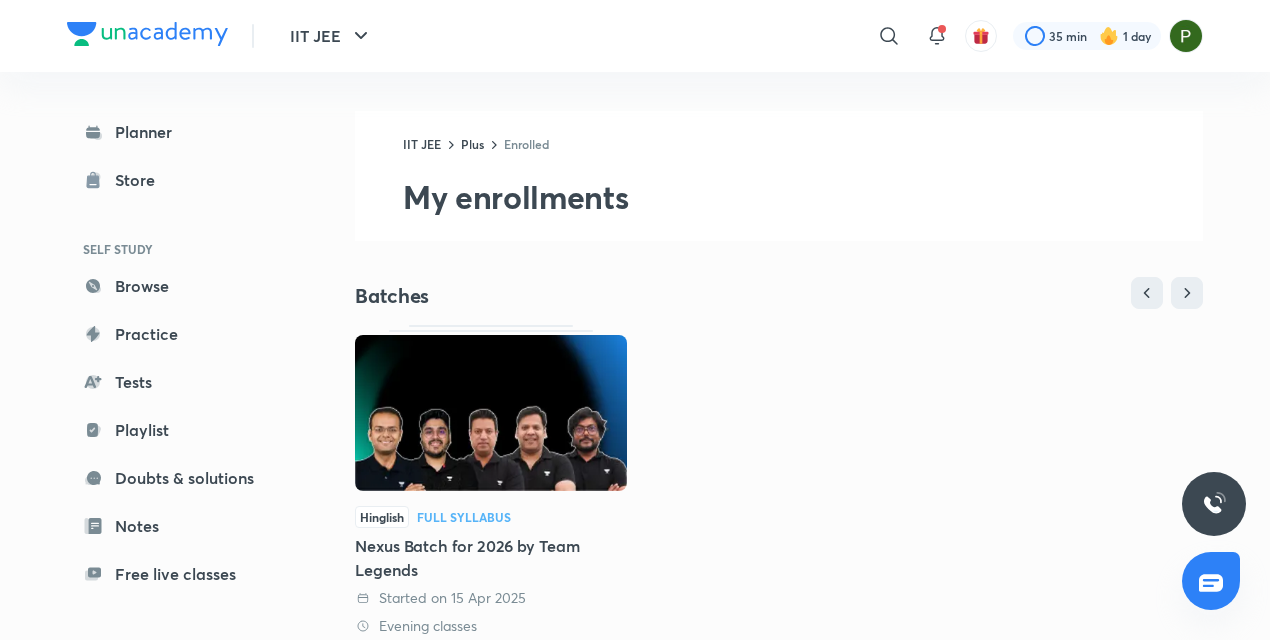scroll, scrollTop: 0, scrollLeft: 0, axis: both 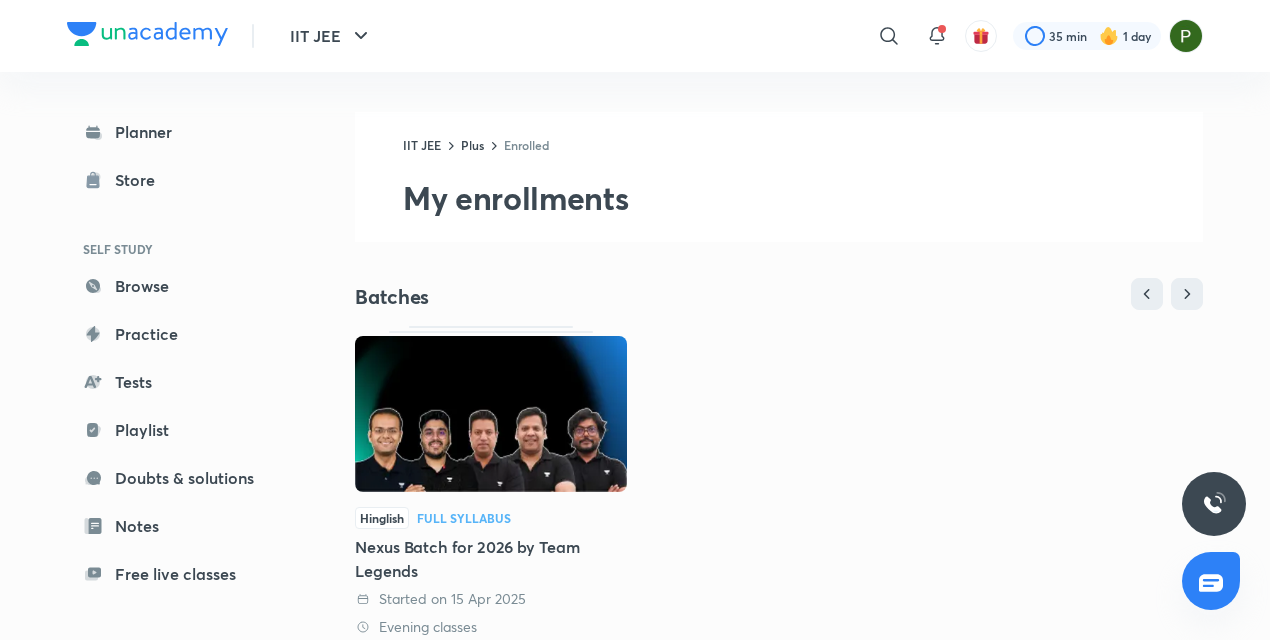 click on "Batches Hinglish Full Syllabus Nexus Batch for 2026 by Team Legends   Started on 15 Apr 2025   Evening classes   Vineet Loomba, Brijesh Jindal, Pankaj Singh and 4 more" at bounding box center (779, 481) 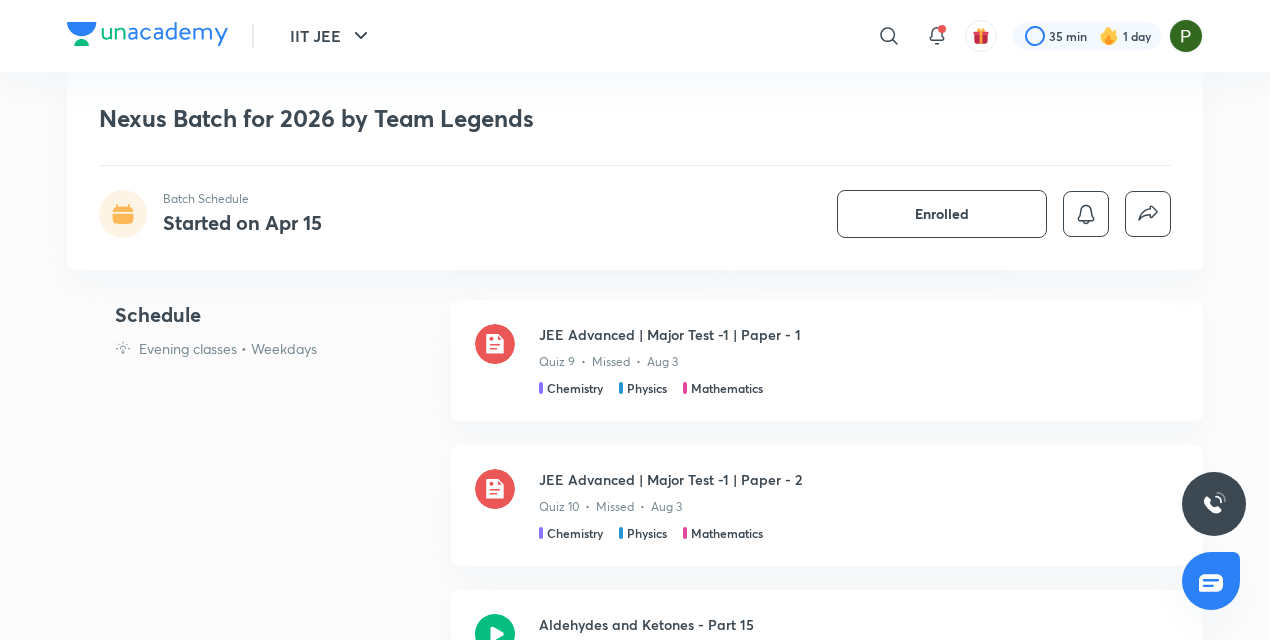 scroll, scrollTop: 1279, scrollLeft: 0, axis: vertical 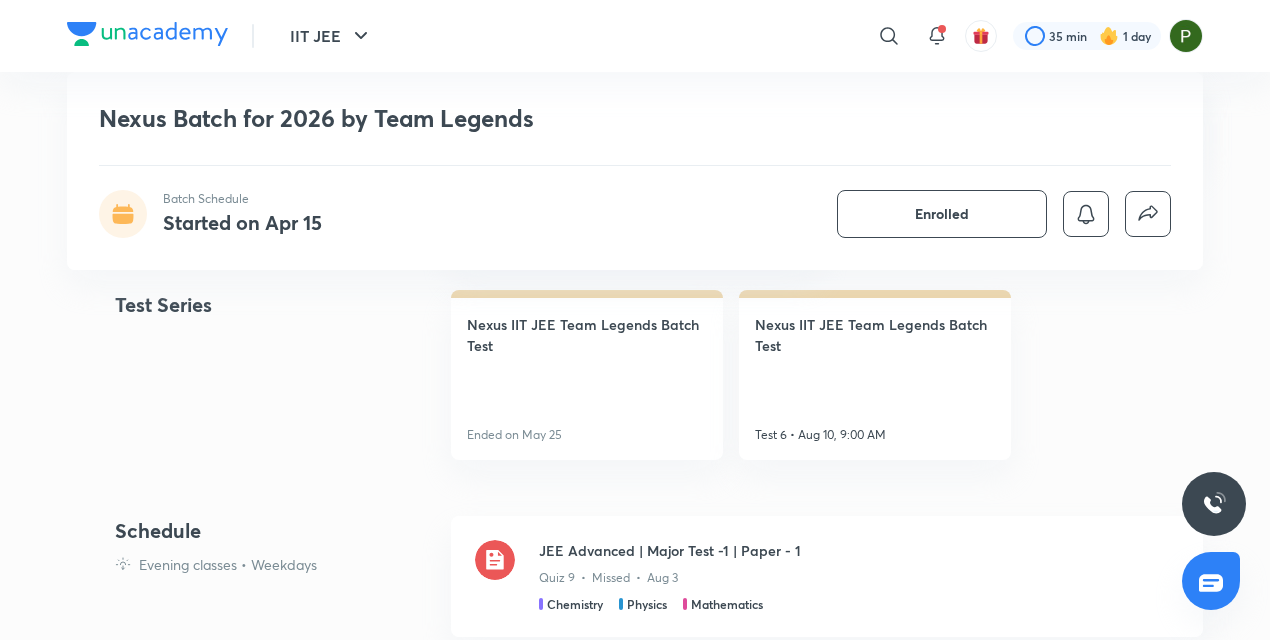 click on "Schedule Evening classes • Weekdays" at bounding box center [275, 588] 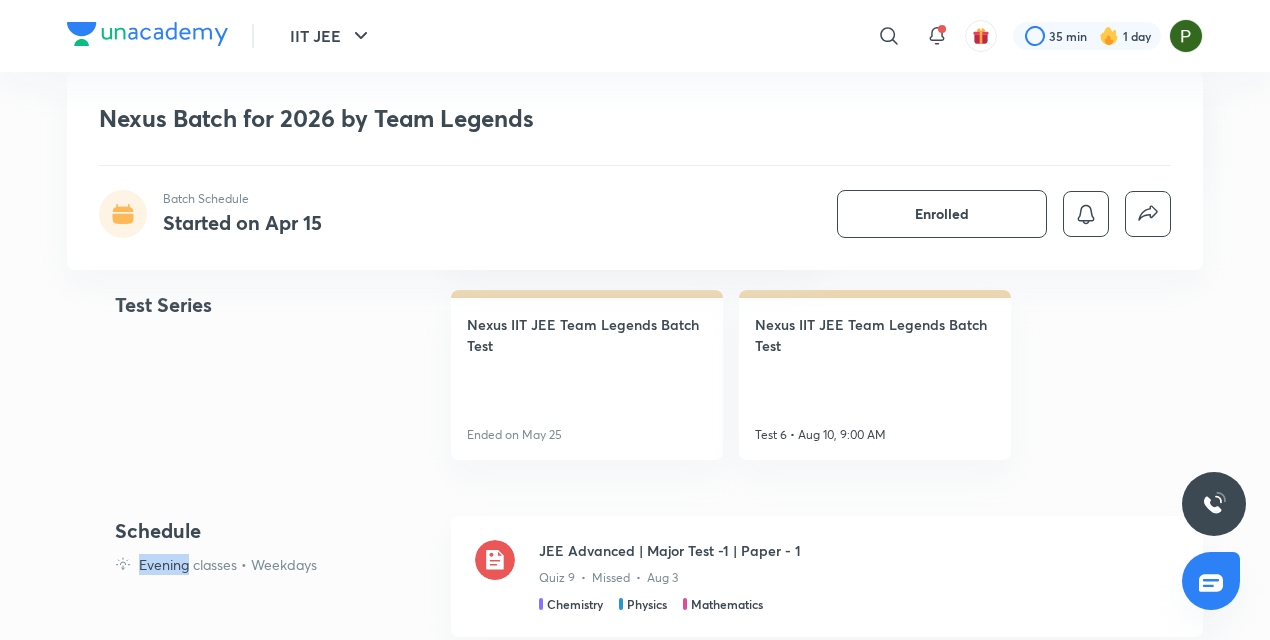 click on "Schedule Evening classes • Weekdays" at bounding box center [275, 588] 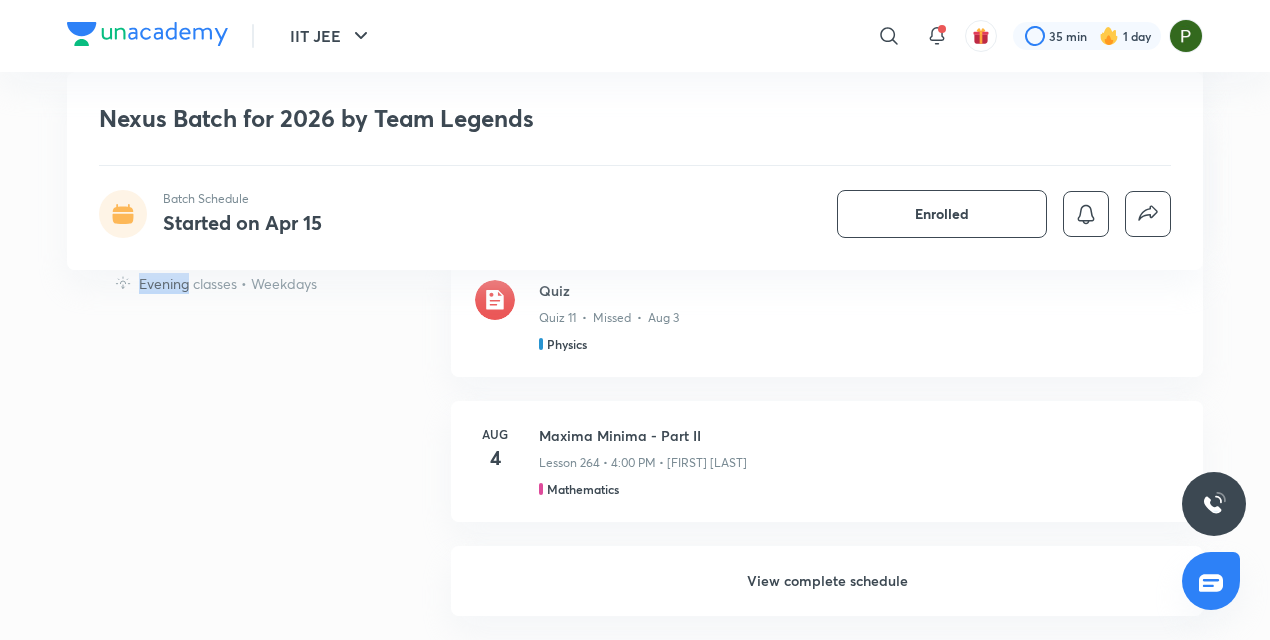 scroll, scrollTop: 1800, scrollLeft: 0, axis: vertical 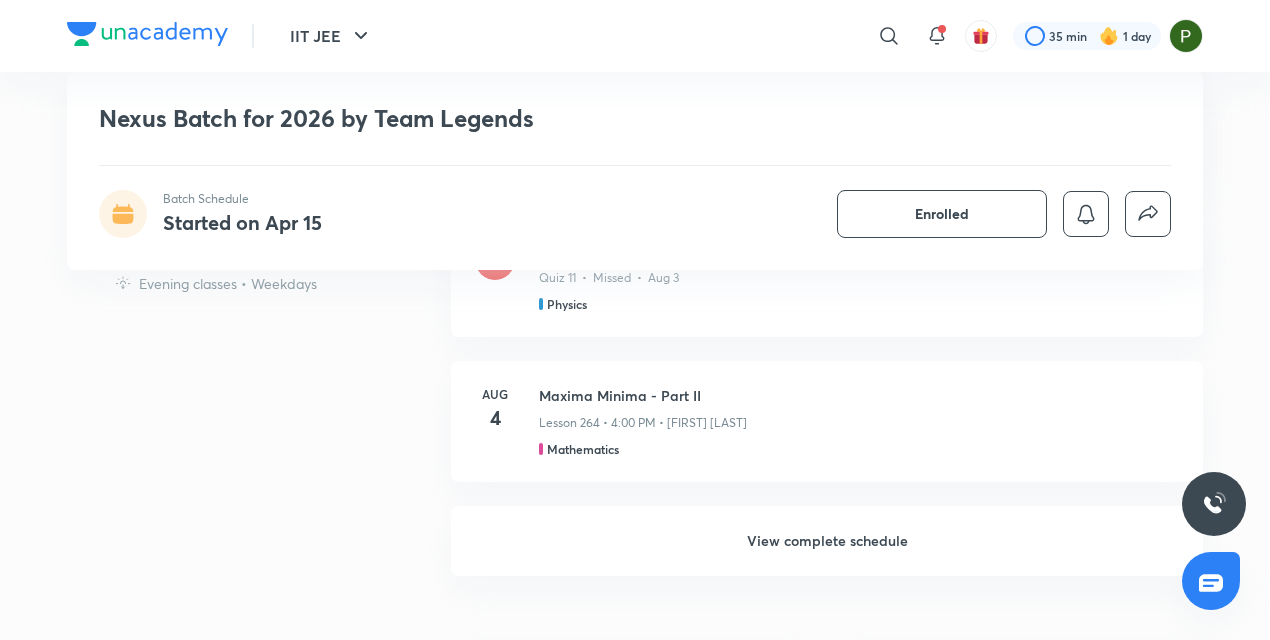 click on "View complete schedule" at bounding box center [827, 541] 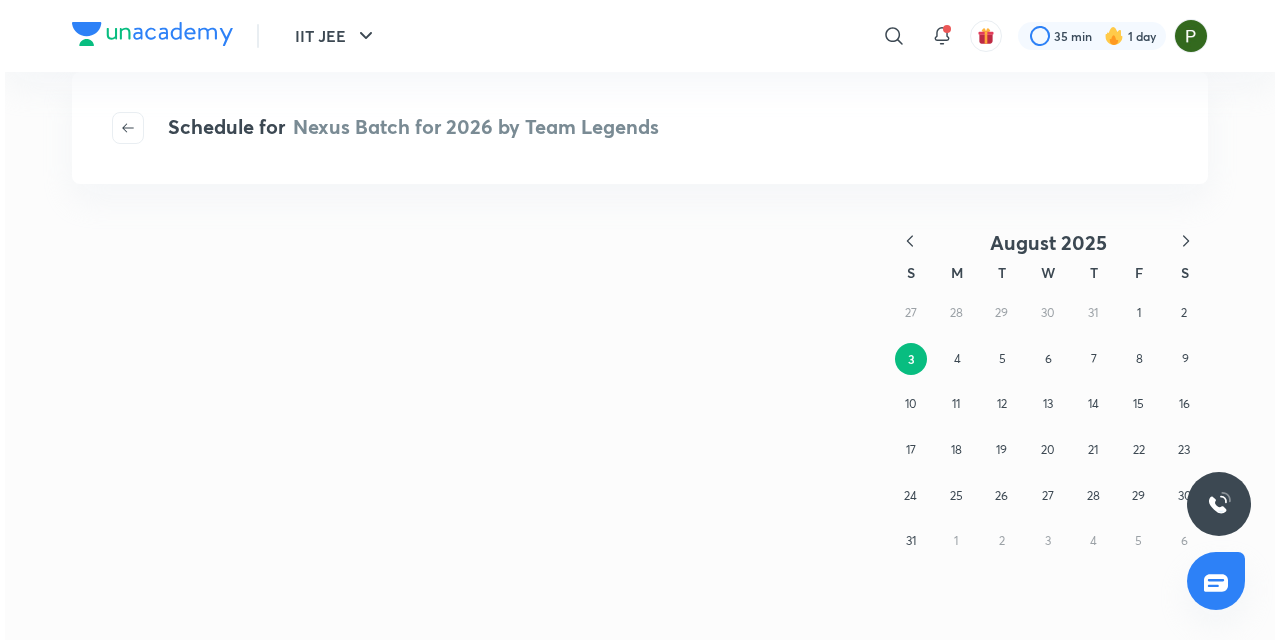 scroll, scrollTop: 0, scrollLeft: 0, axis: both 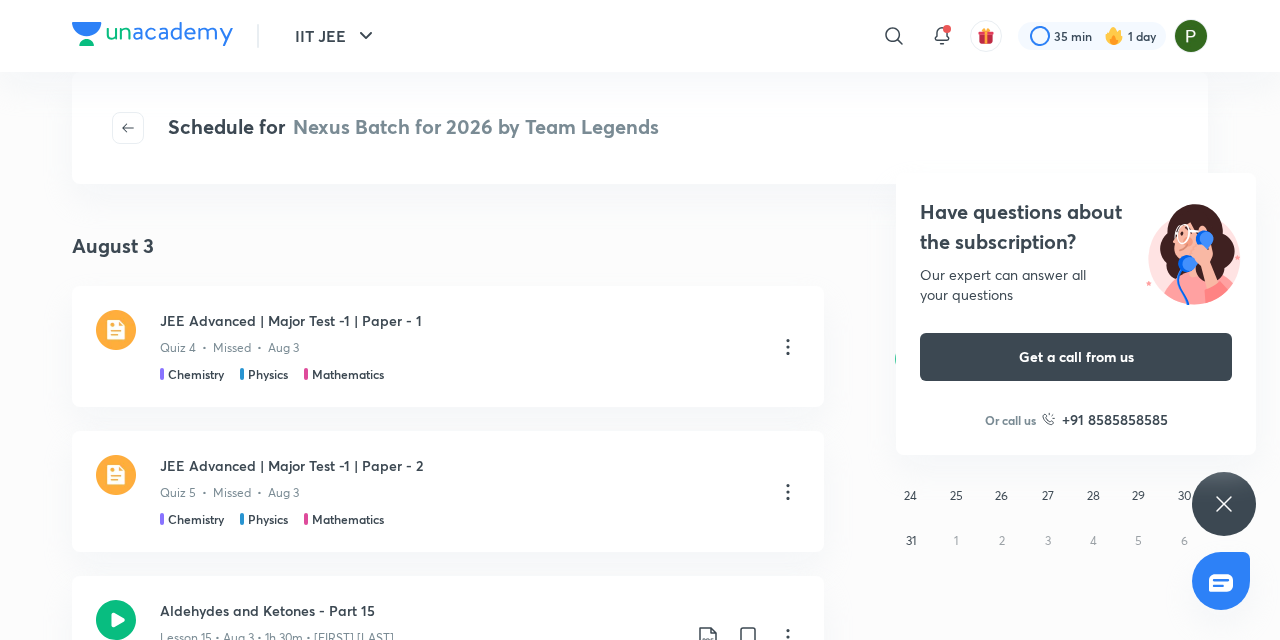 click 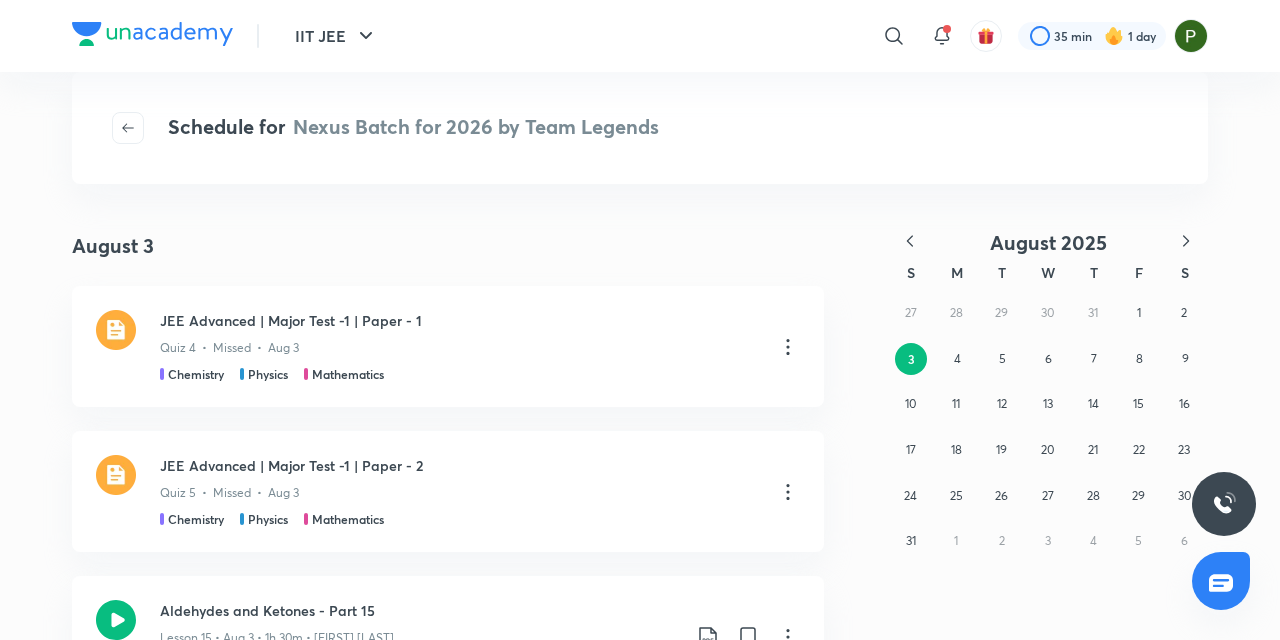click 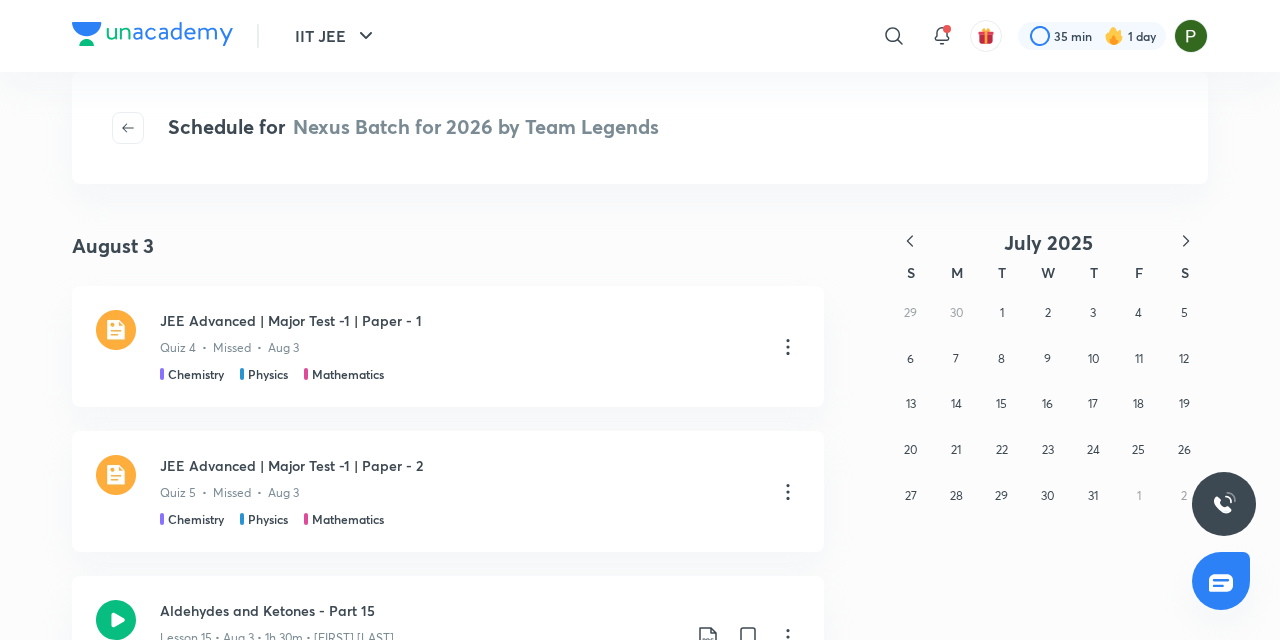 click 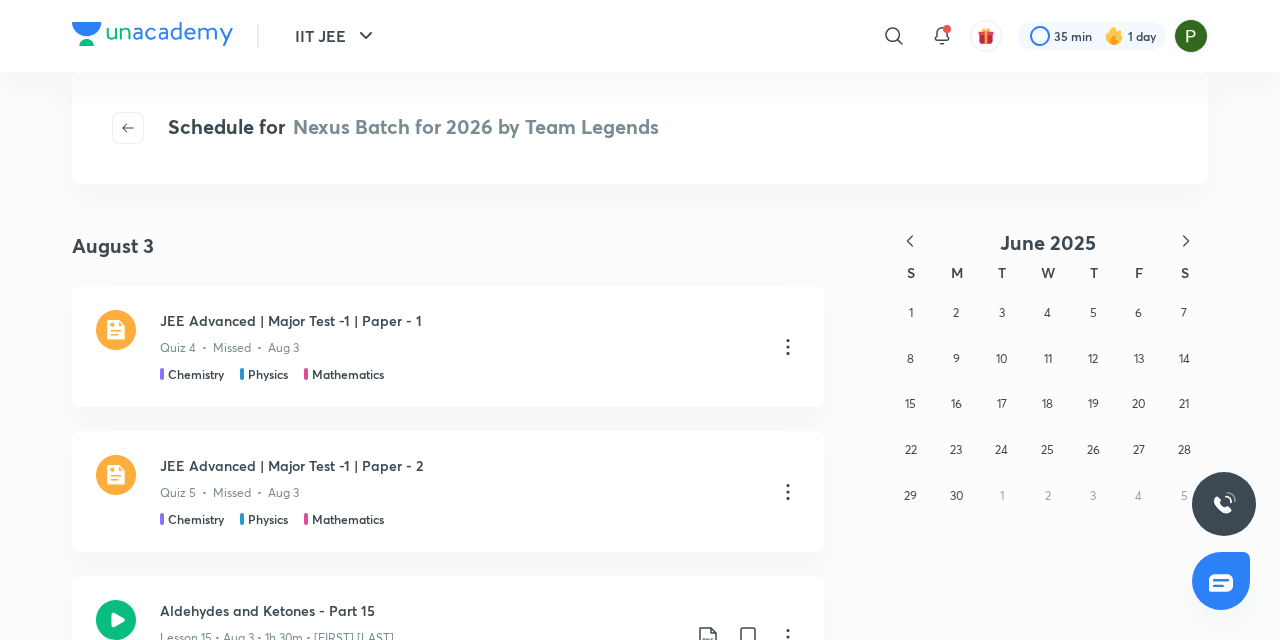 click 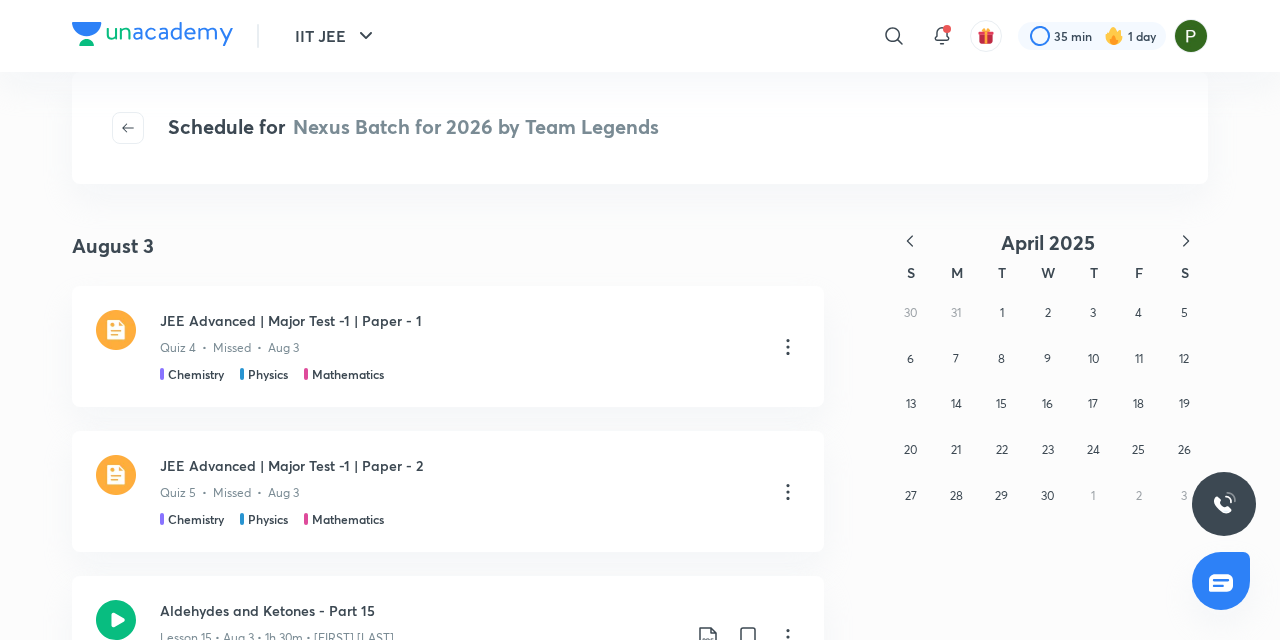 click 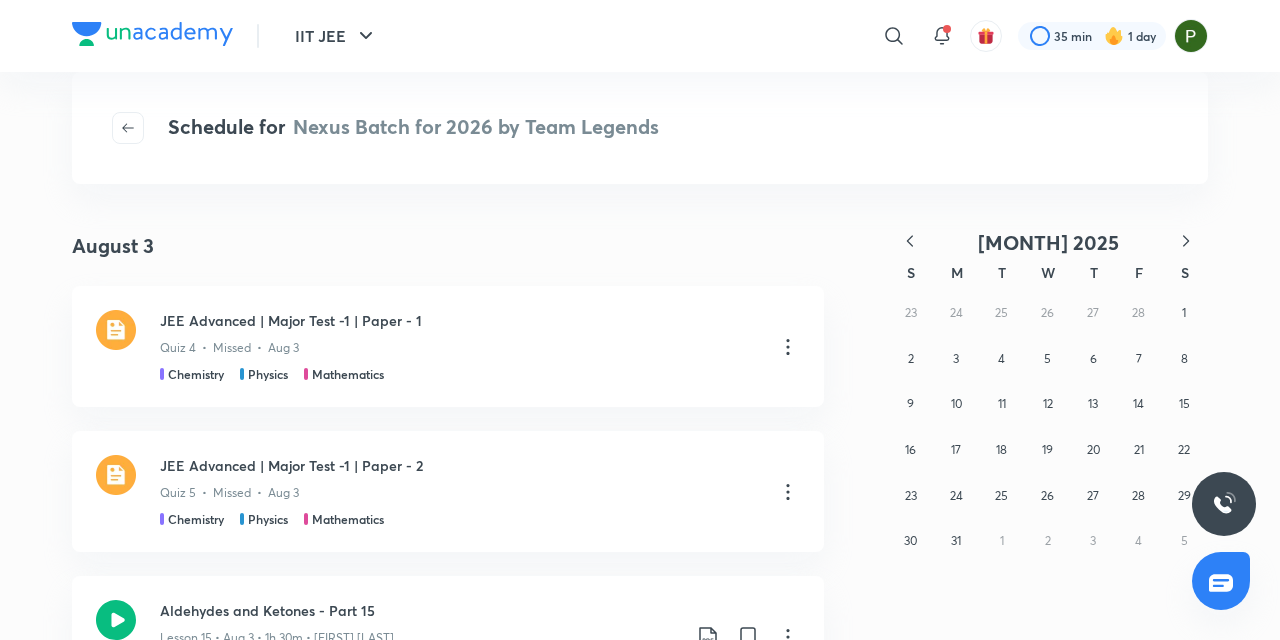 click 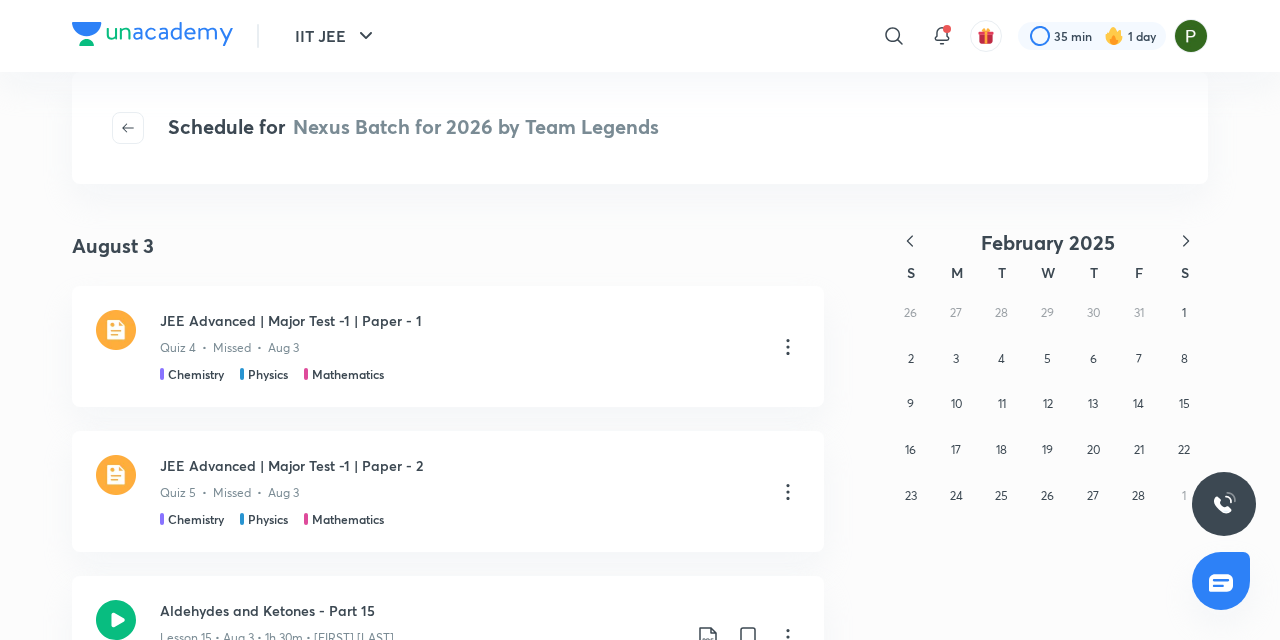 click 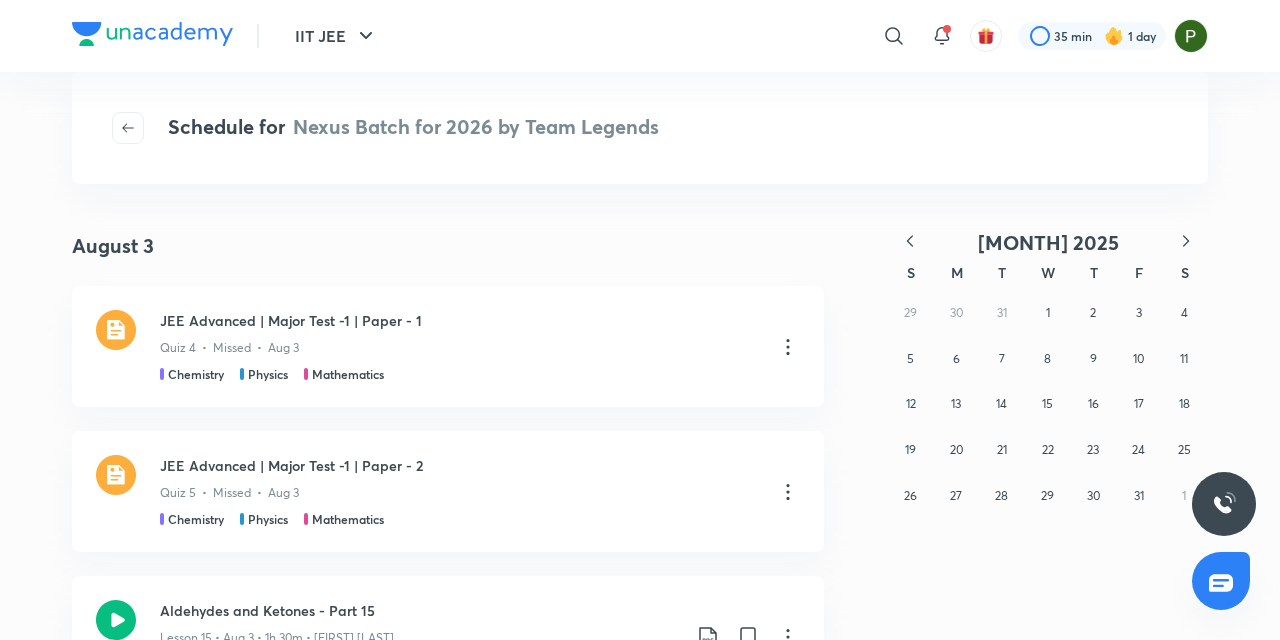 click on "29 30 31 1 2 3 4 5 6 7 8 9 10 11 12 13 14 15 16 17 18 19 20 21 22 23 24 25 26 27 28 29 30 31 1" at bounding box center [1048, 404] 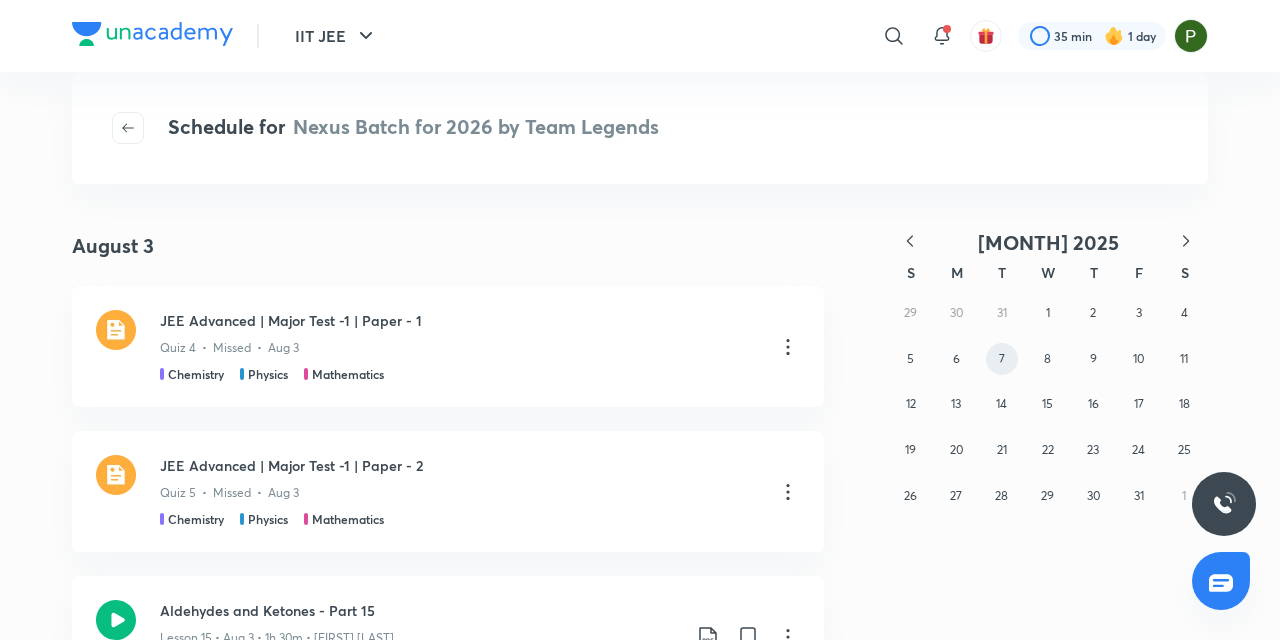 click on "7" at bounding box center (1002, 358) 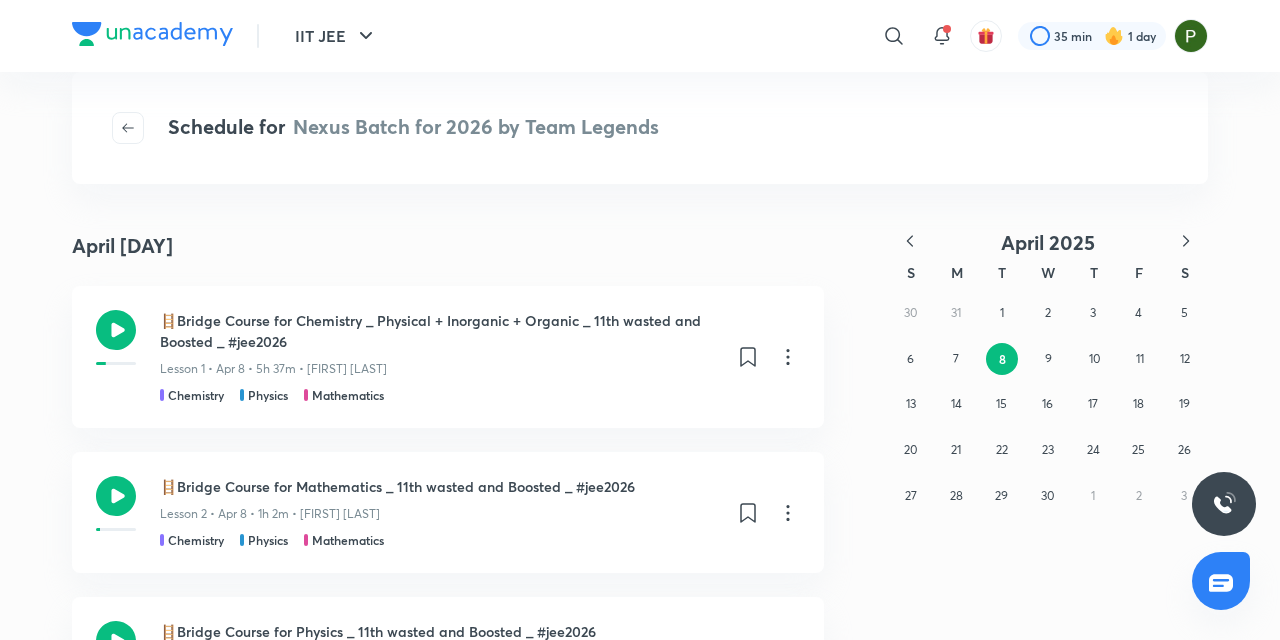 click 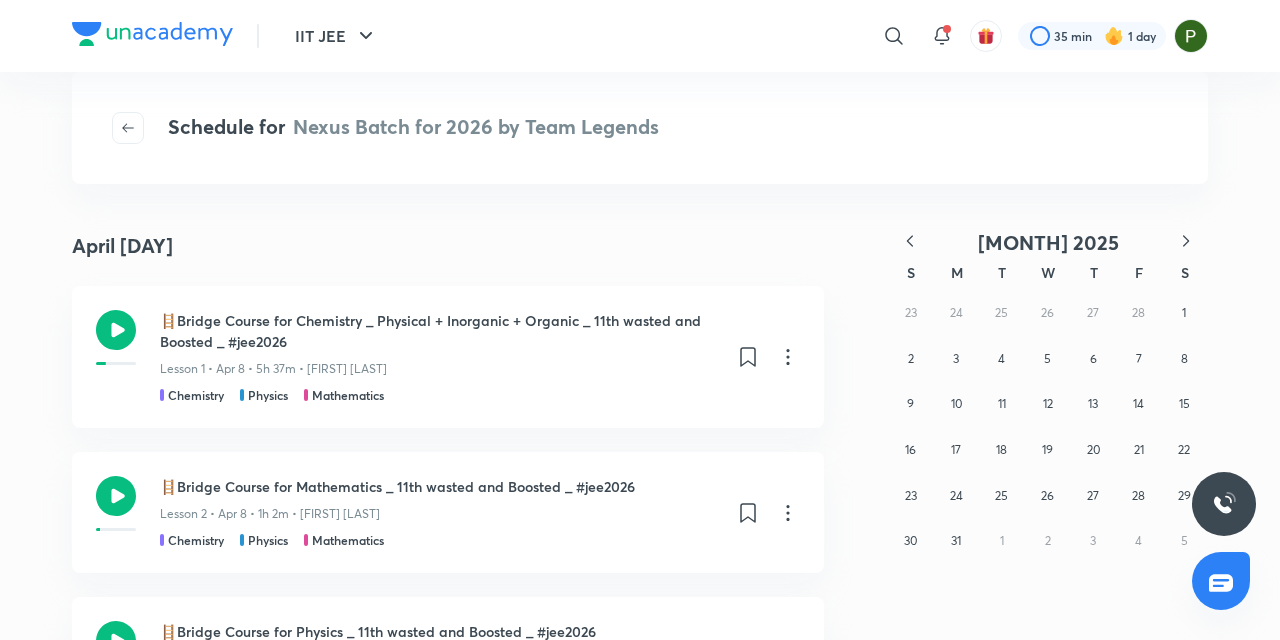 click at bounding box center (1186, 242) 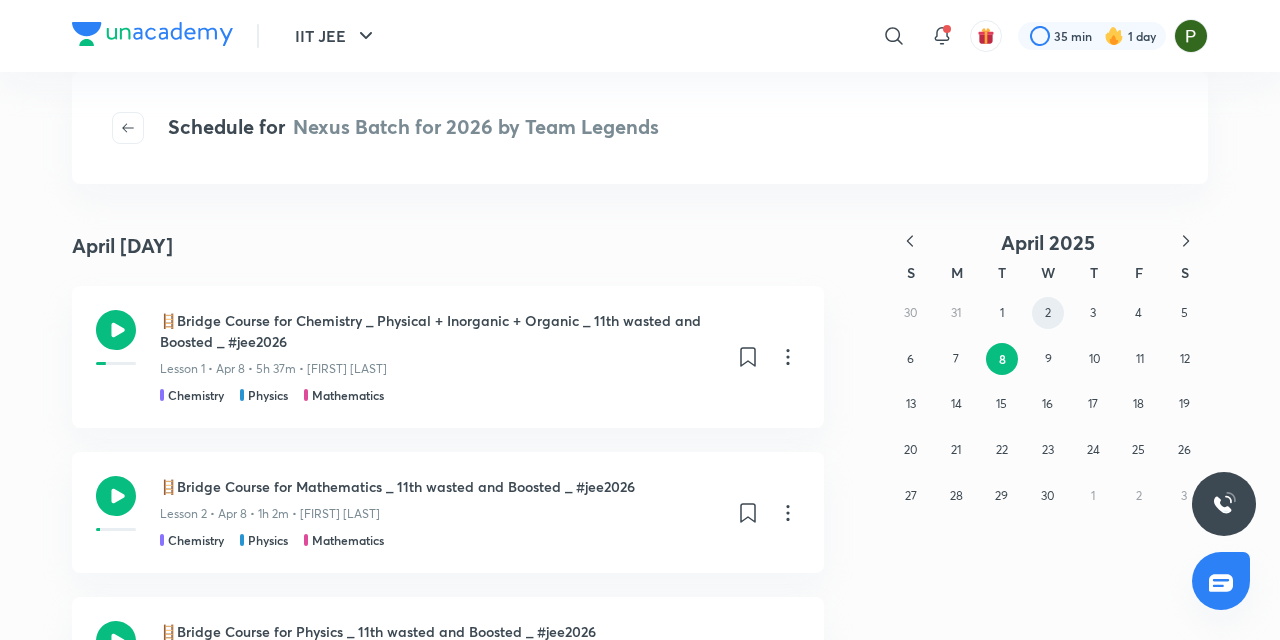 click on "2" at bounding box center (1048, 312) 